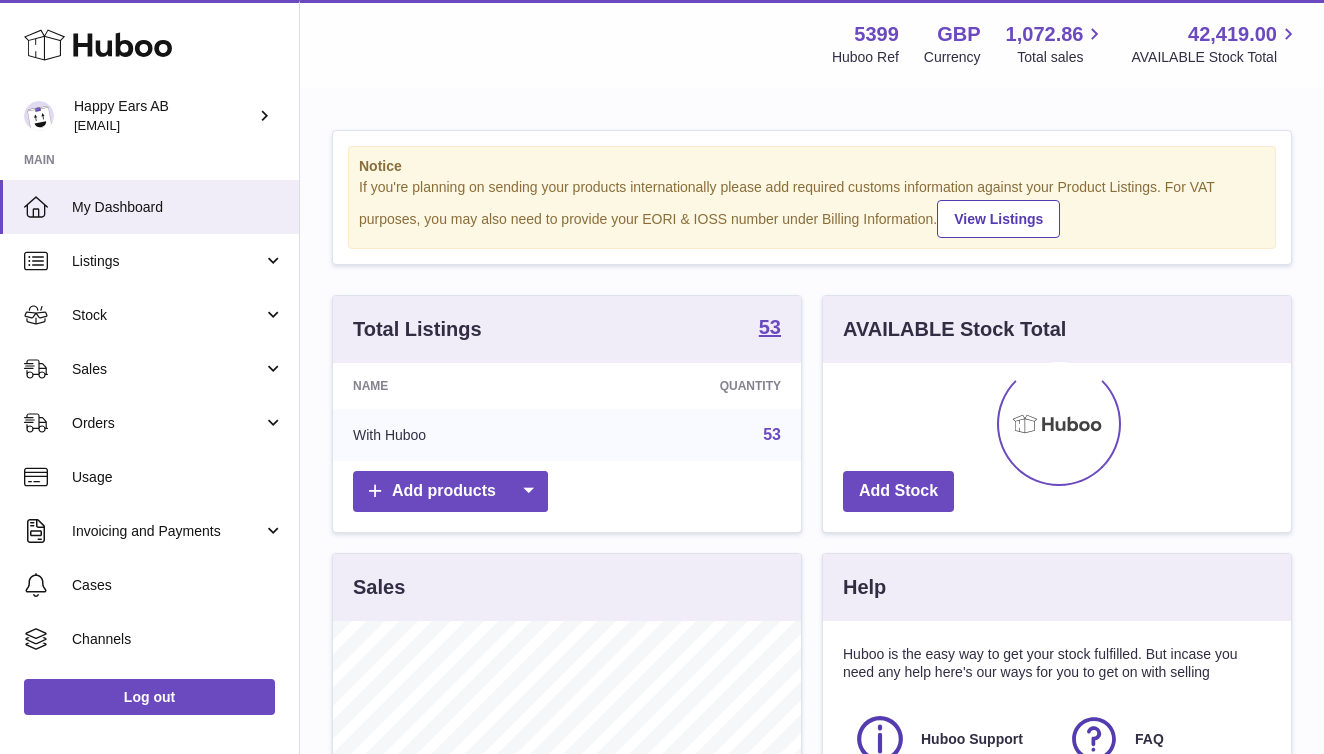 scroll, scrollTop: 0, scrollLeft: 0, axis: both 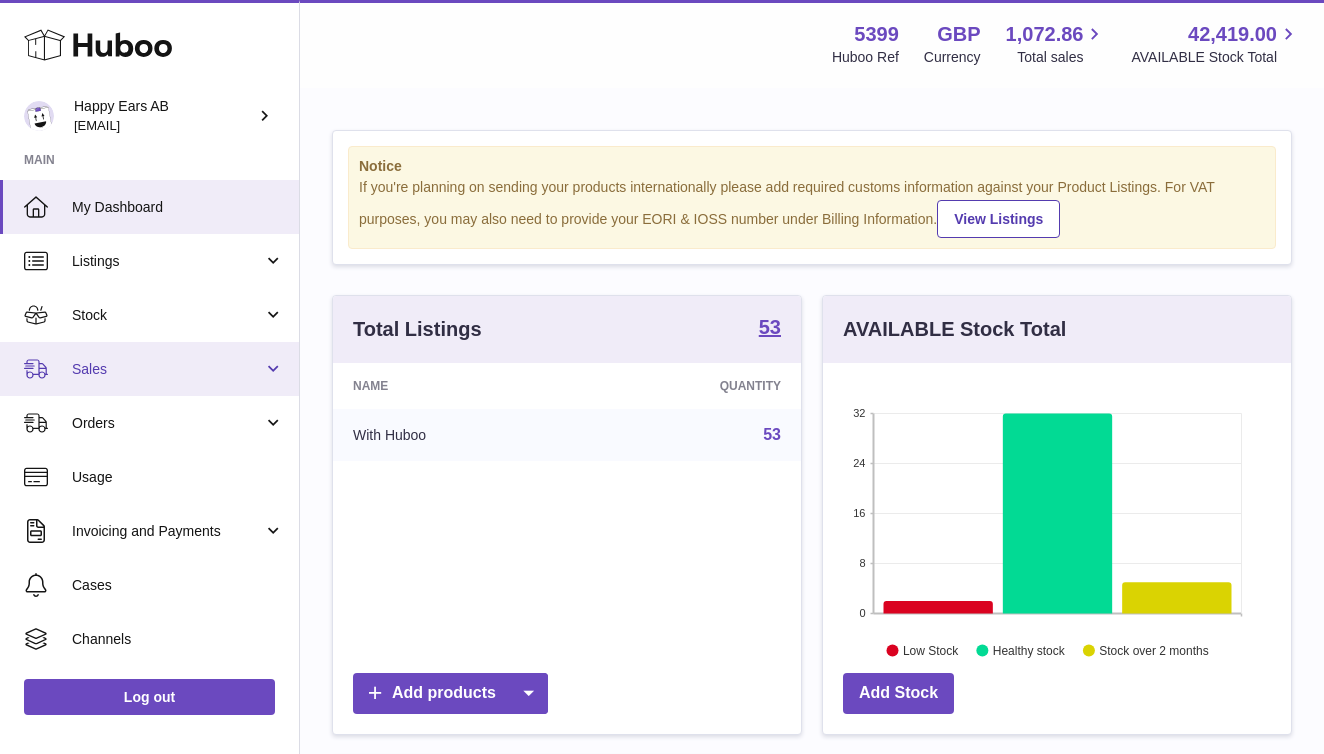 click on "Sales" at bounding box center (149, 369) 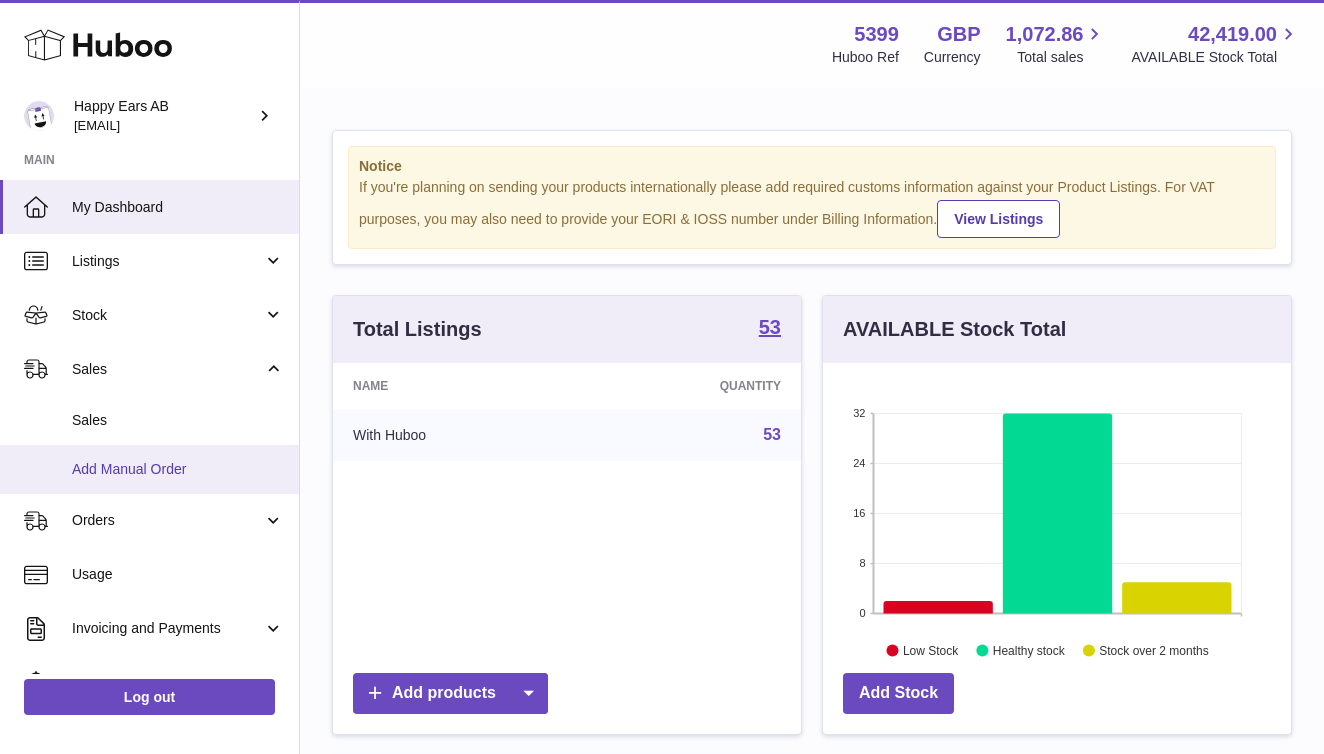 click on "Add Manual Order" at bounding box center (178, 469) 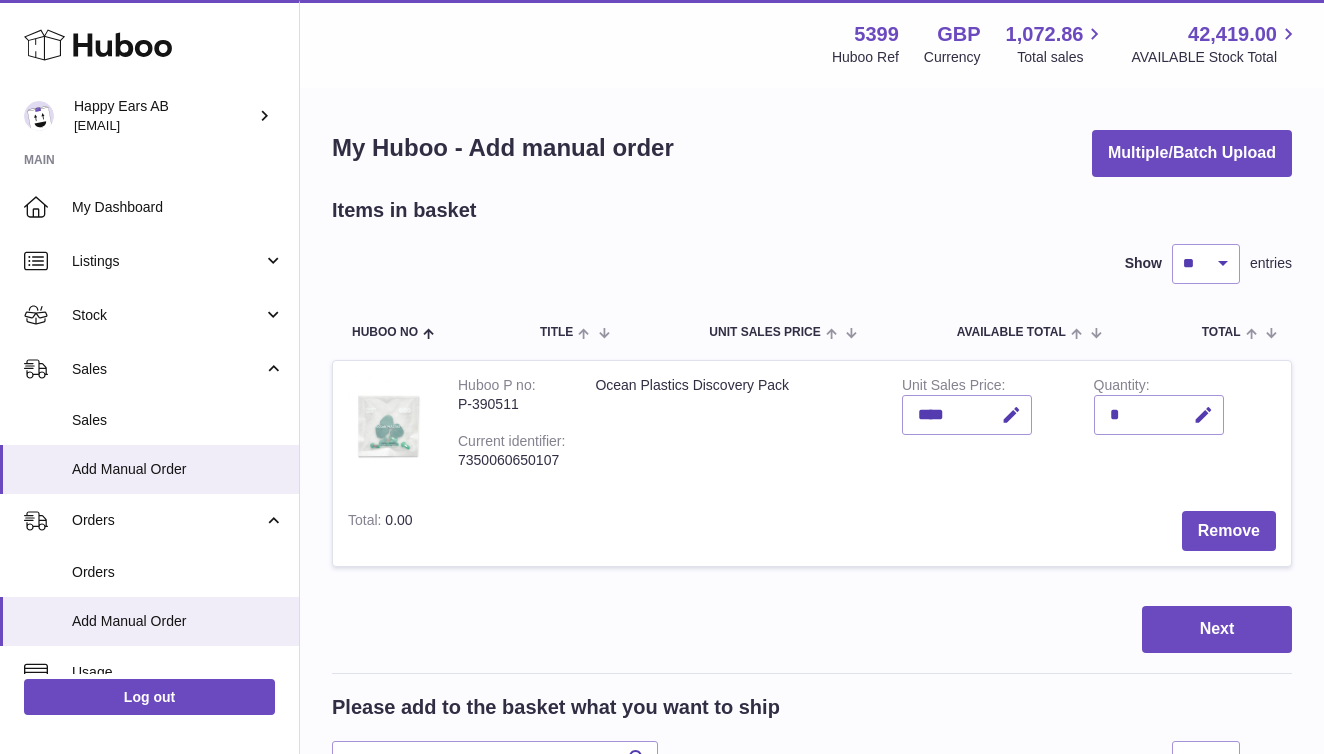 scroll, scrollTop: 0, scrollLeft: 0, axis: both 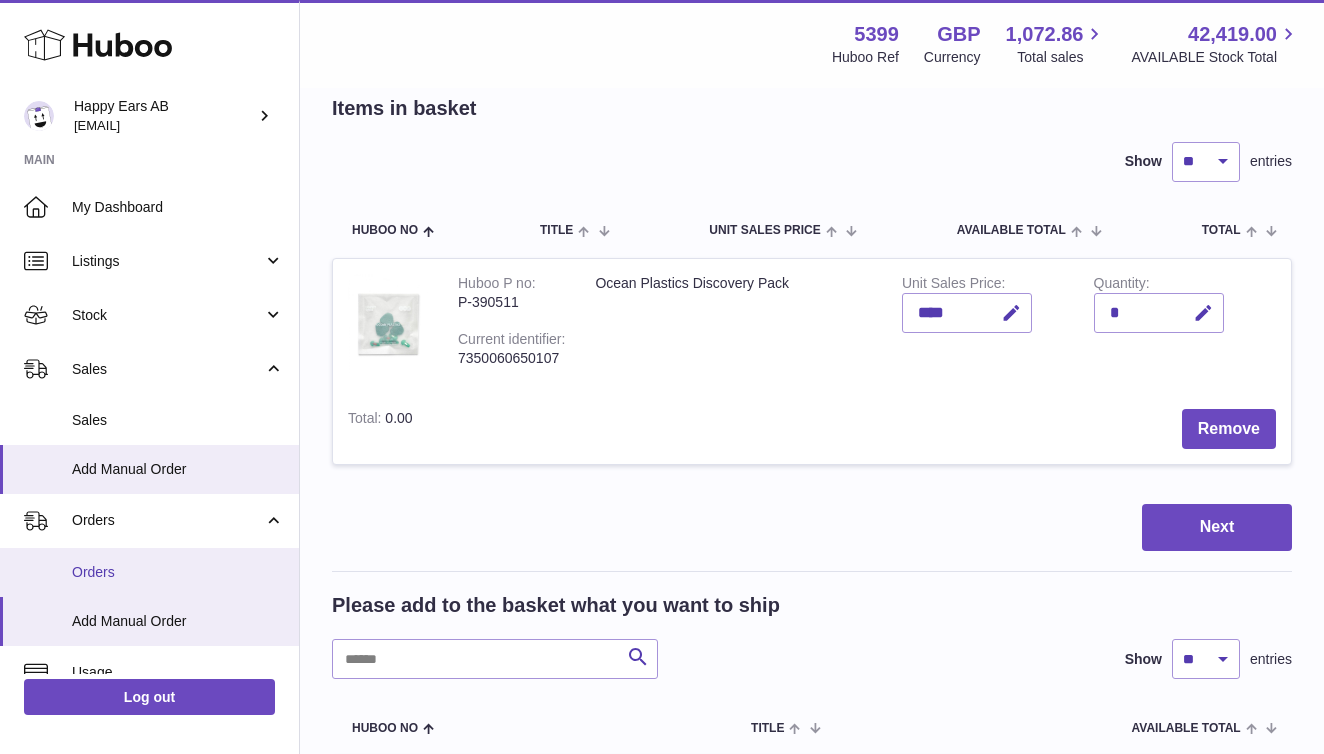 click on "Orders" at bounding box center (178, 572) 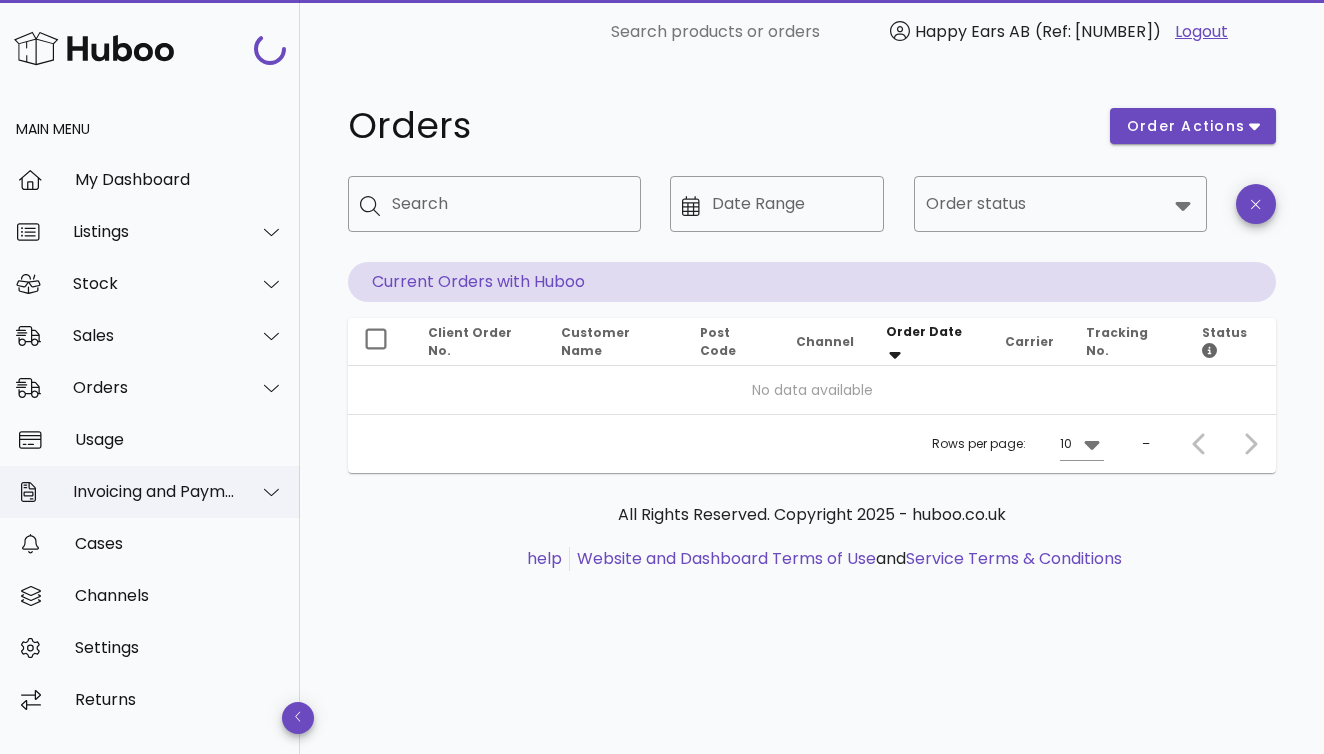 scroll, scrollTop: 0, scrollLeft: 0, axis: both 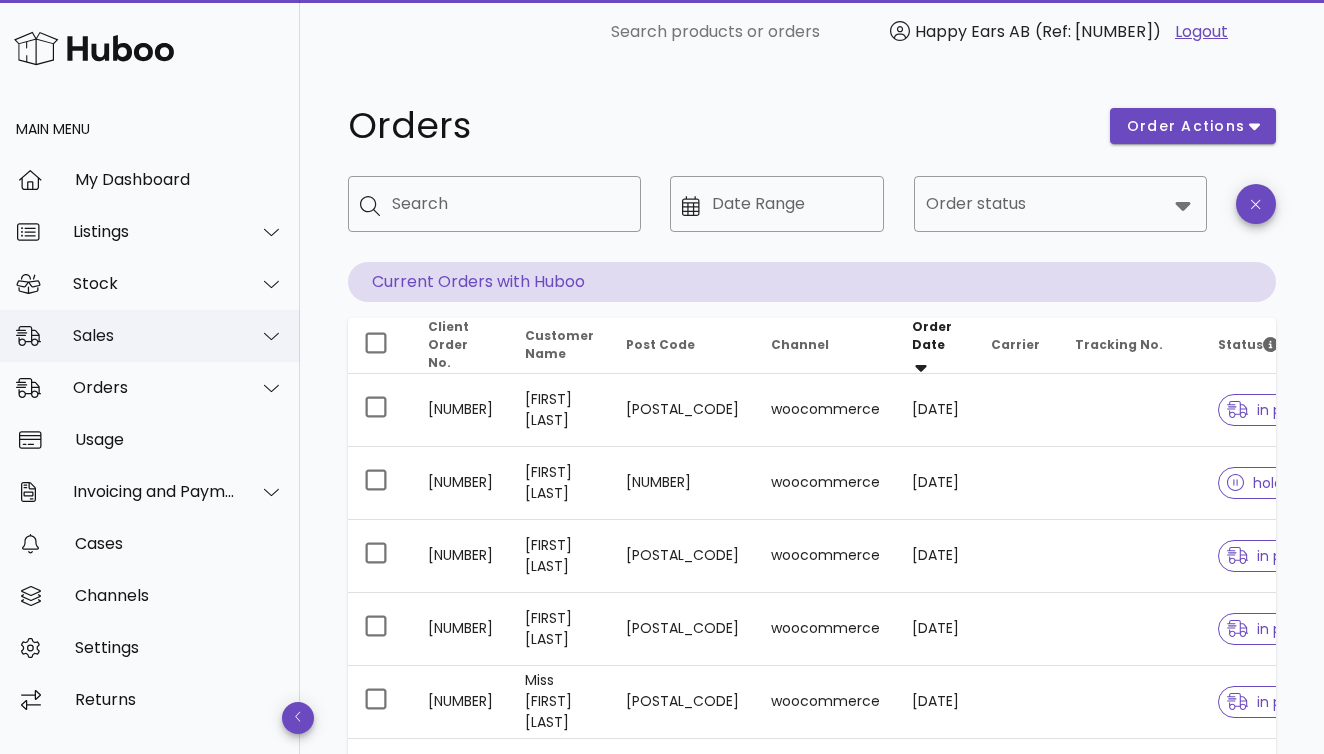 click on "Sales" at bounding box center [154, 335] 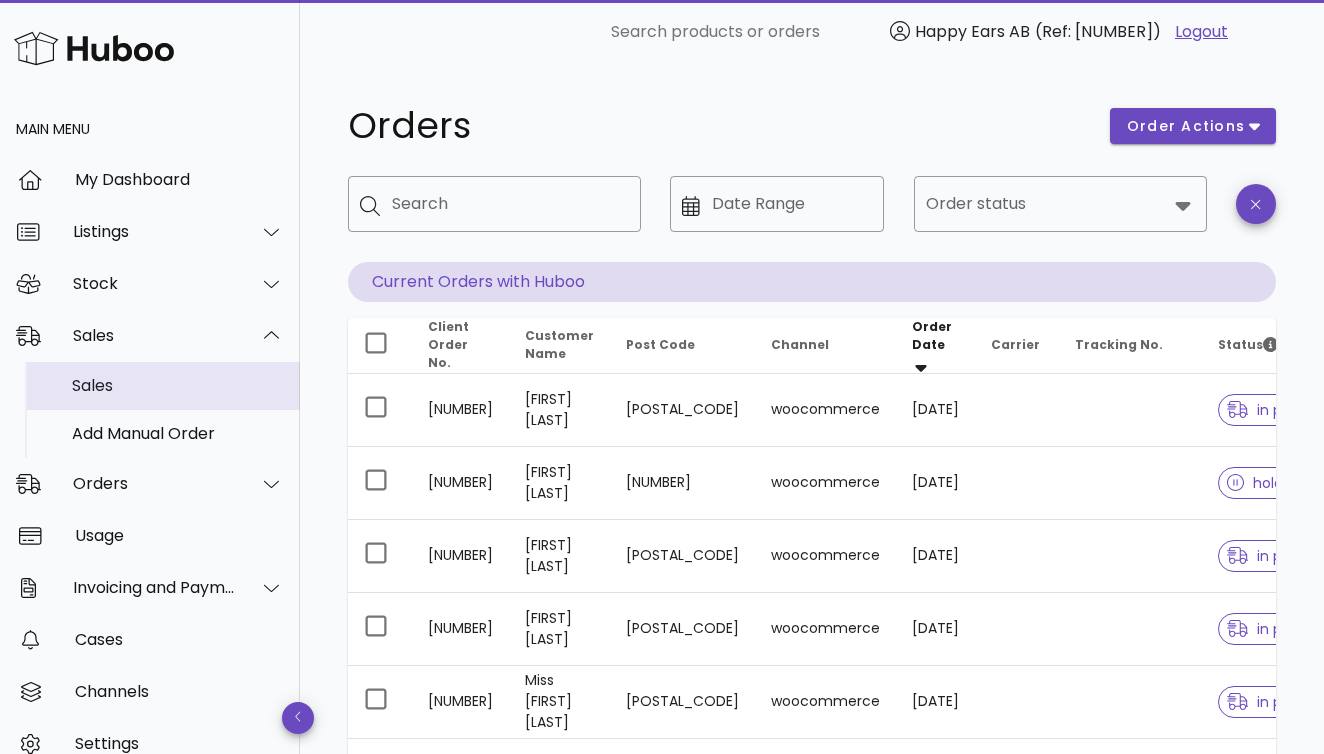 click on "Sales" at bounding box center (178, 385) 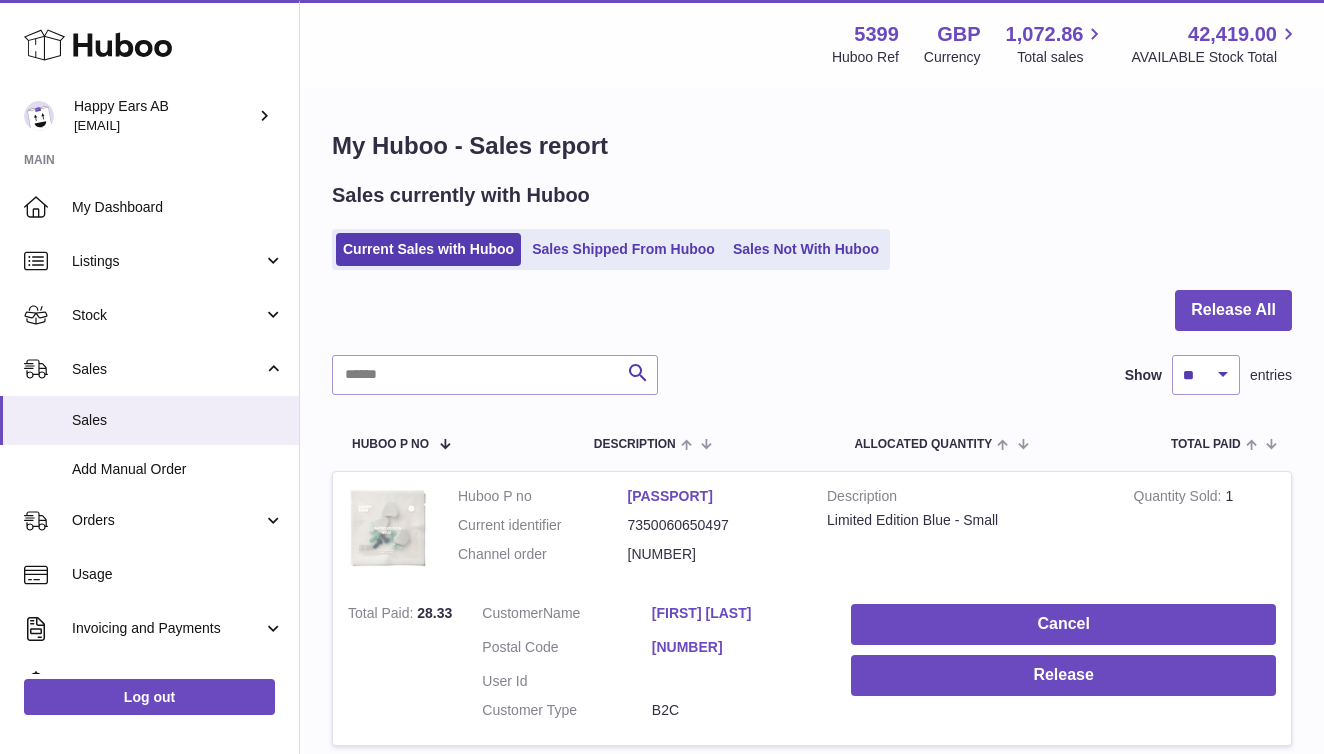 scroll, scrollTop: 0, scrollLeft: 0, axis: both 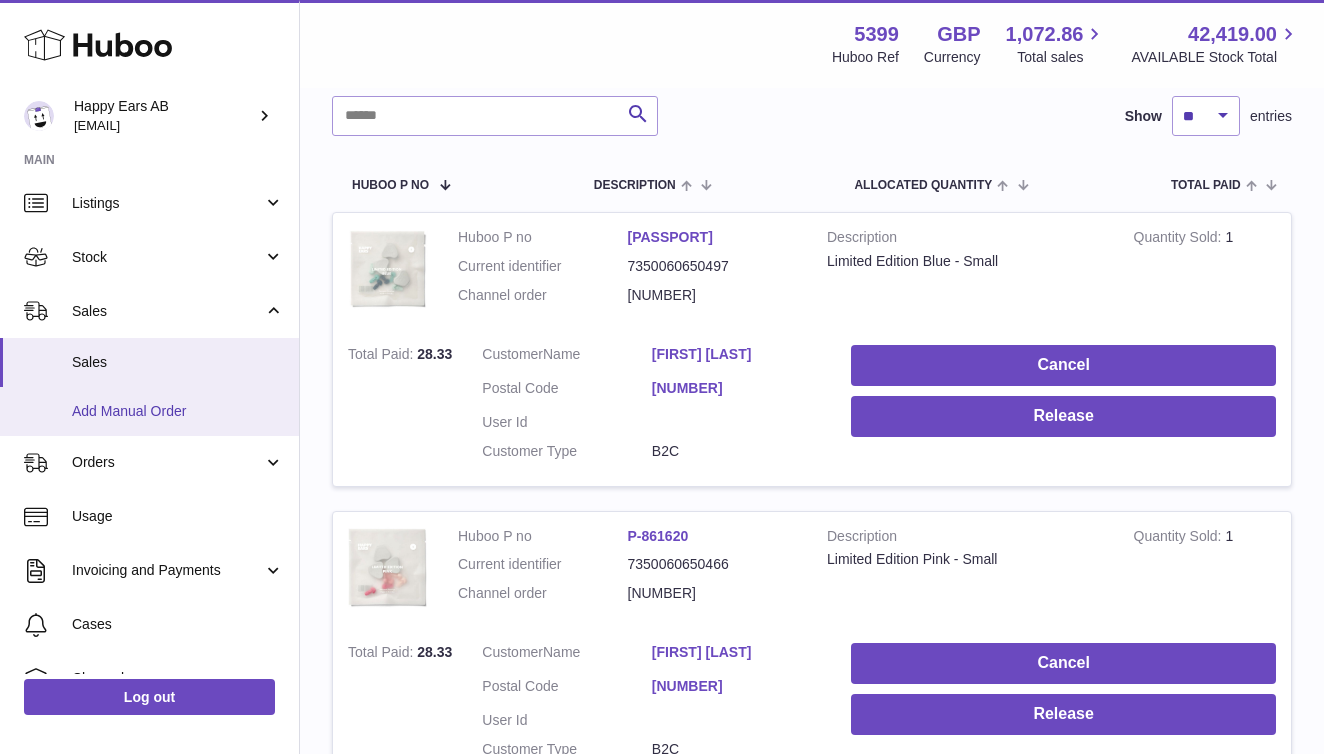 click on "Add Manual Order" at bounding box center [178, 411] 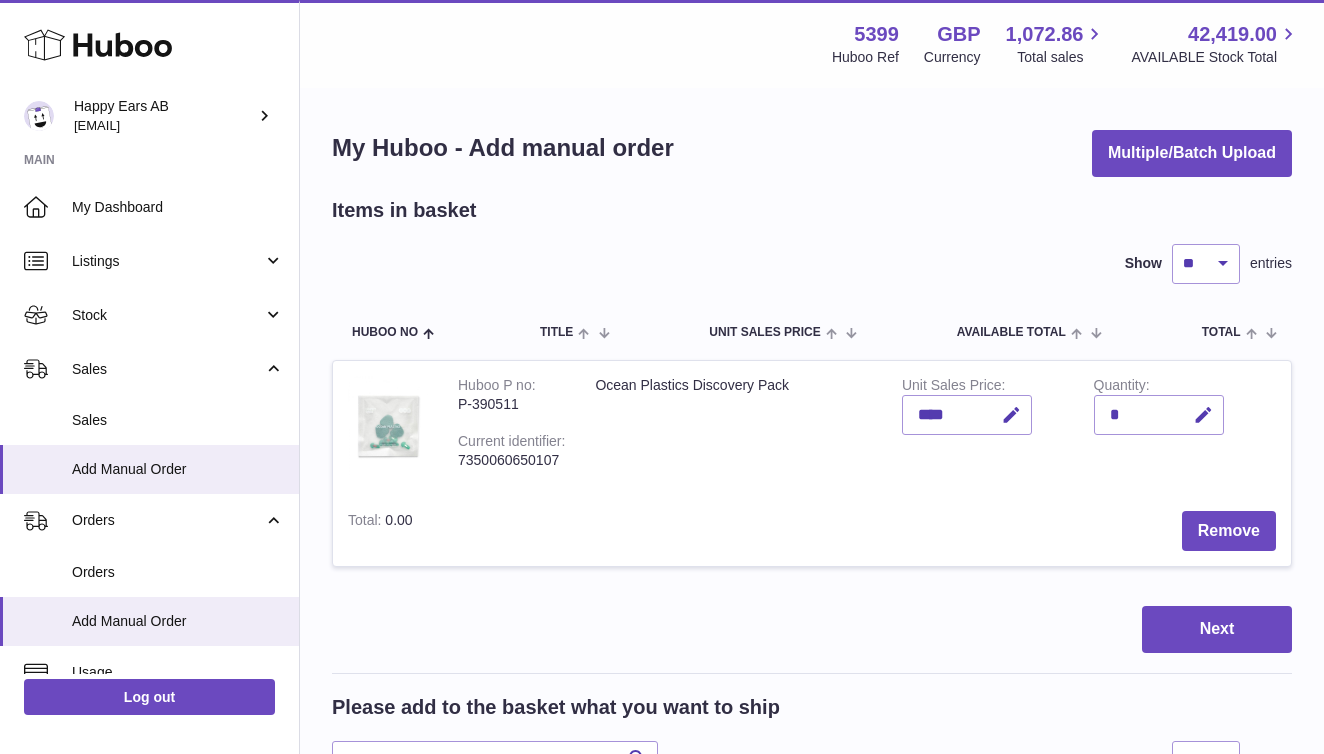 scroll, scrollTop: 0, scrollLeft: 0, axis: both 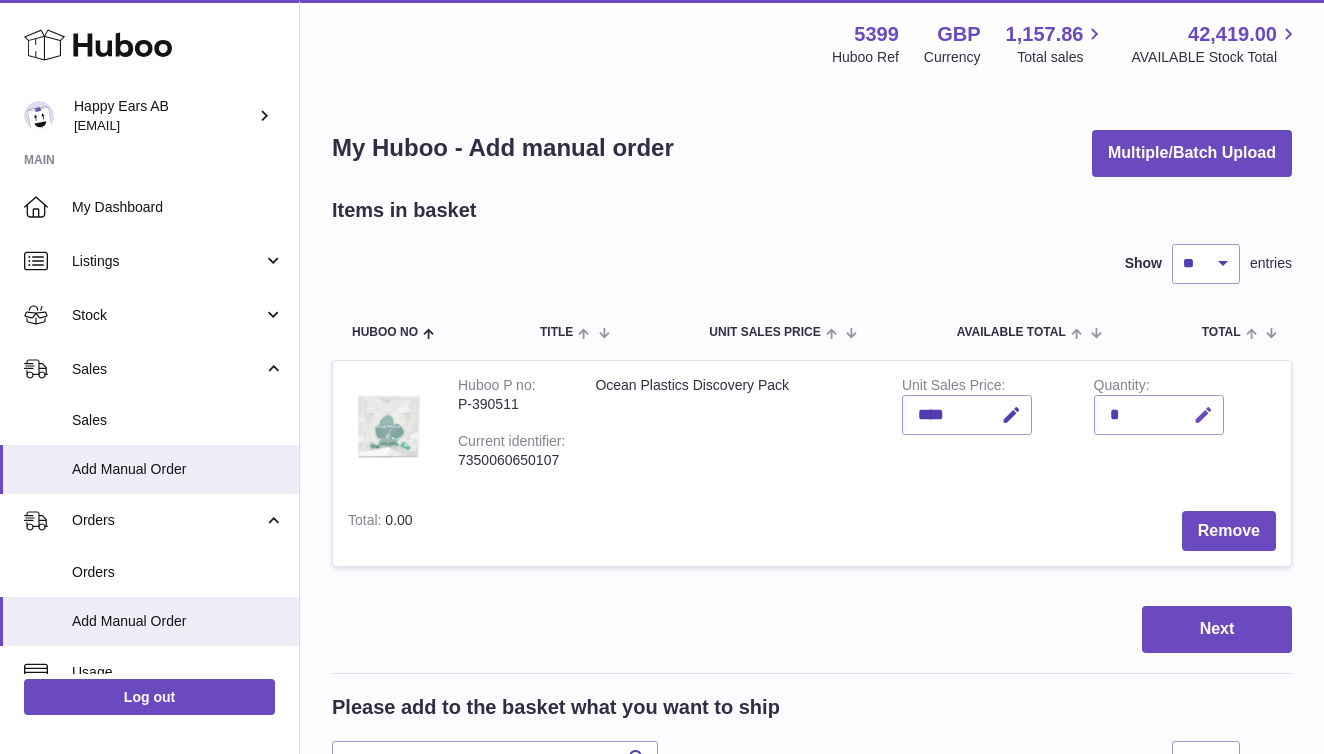 click at bounding box center [1203, 415] 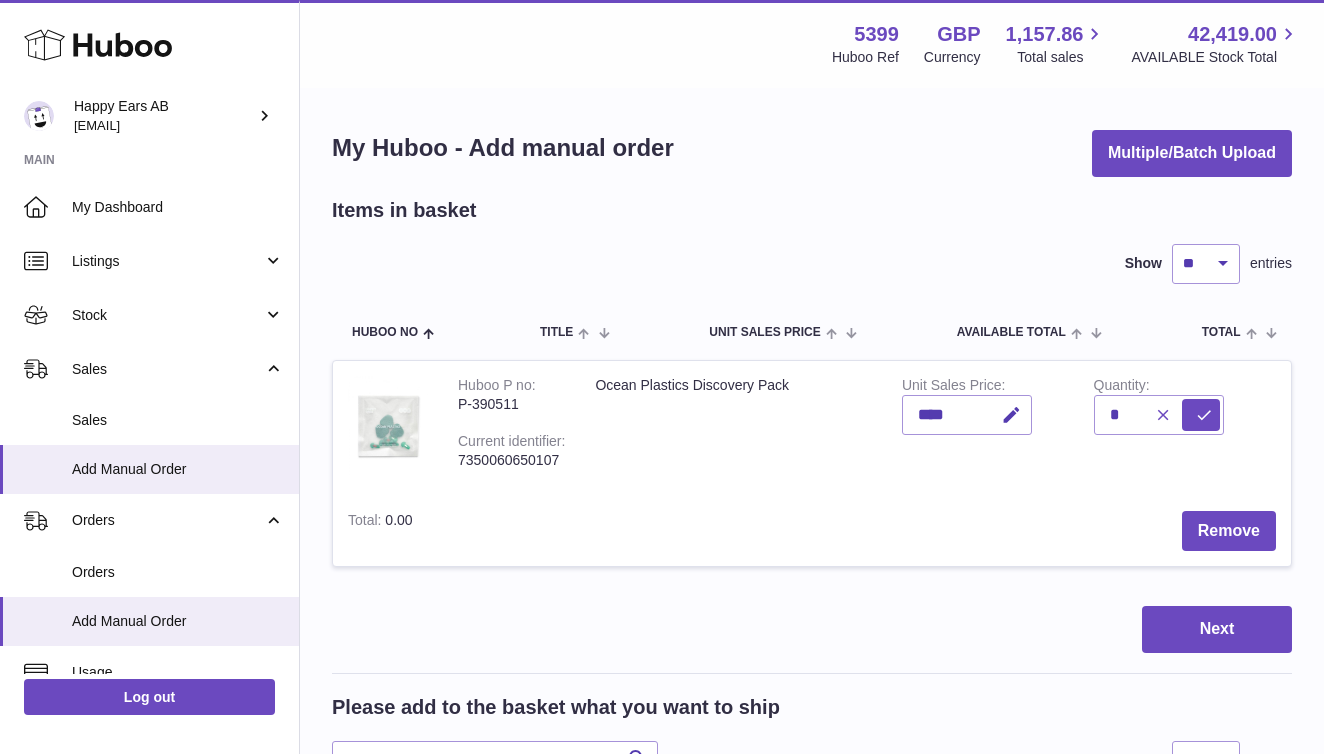 click at bounding box center [1163, 415] 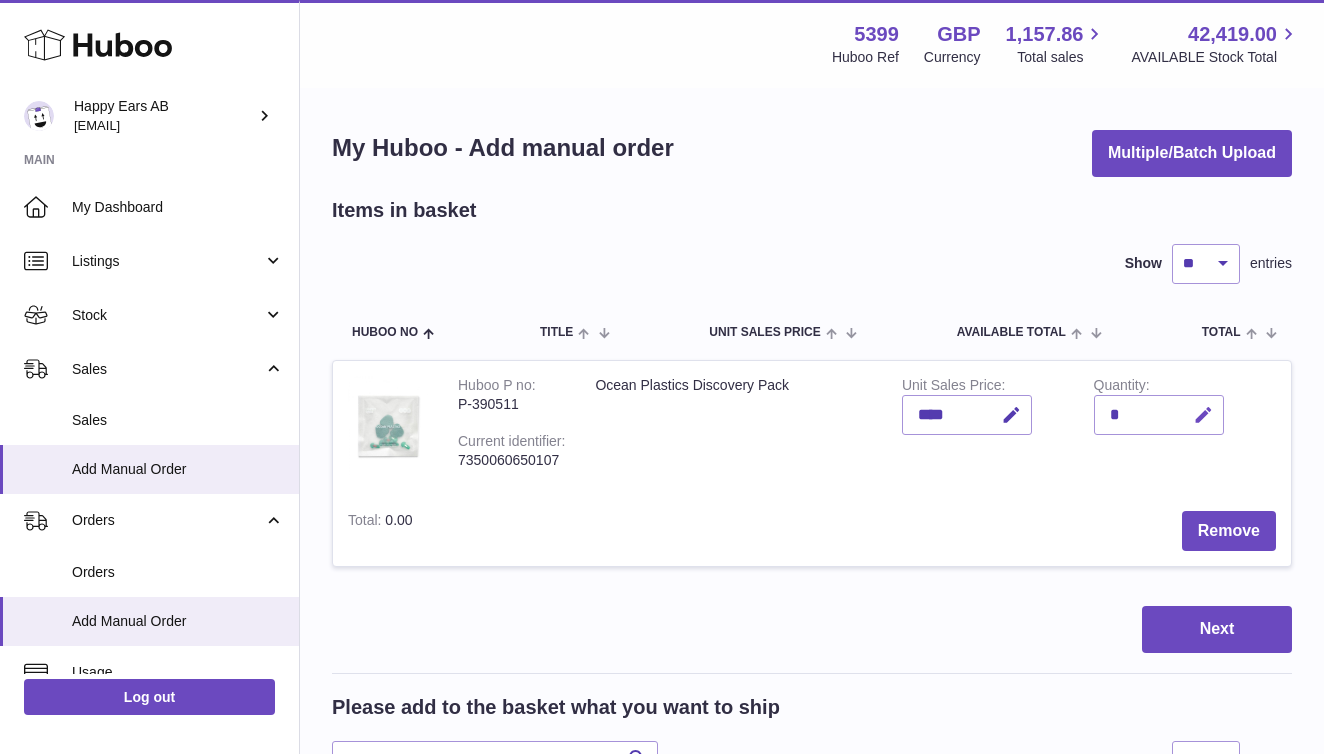 click at bounding box center (1203, 415) 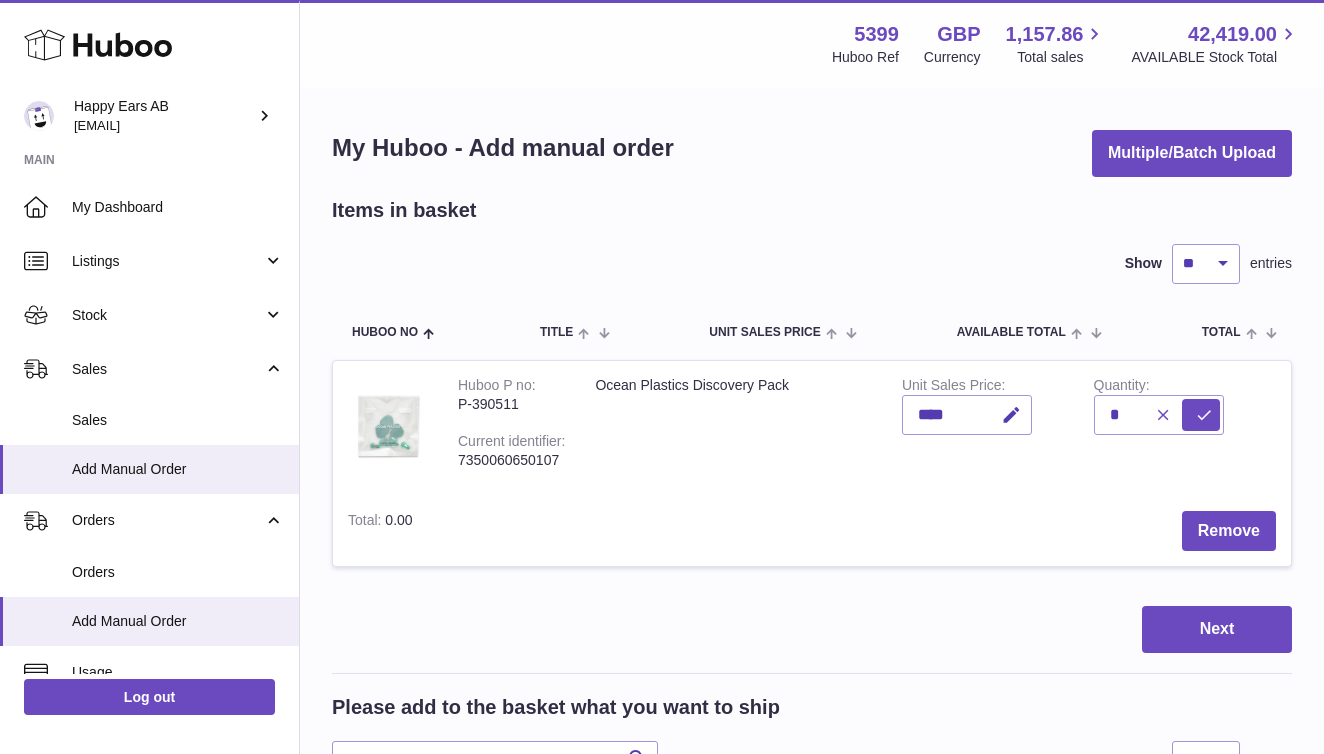 click at bounding box center [1163, 415] 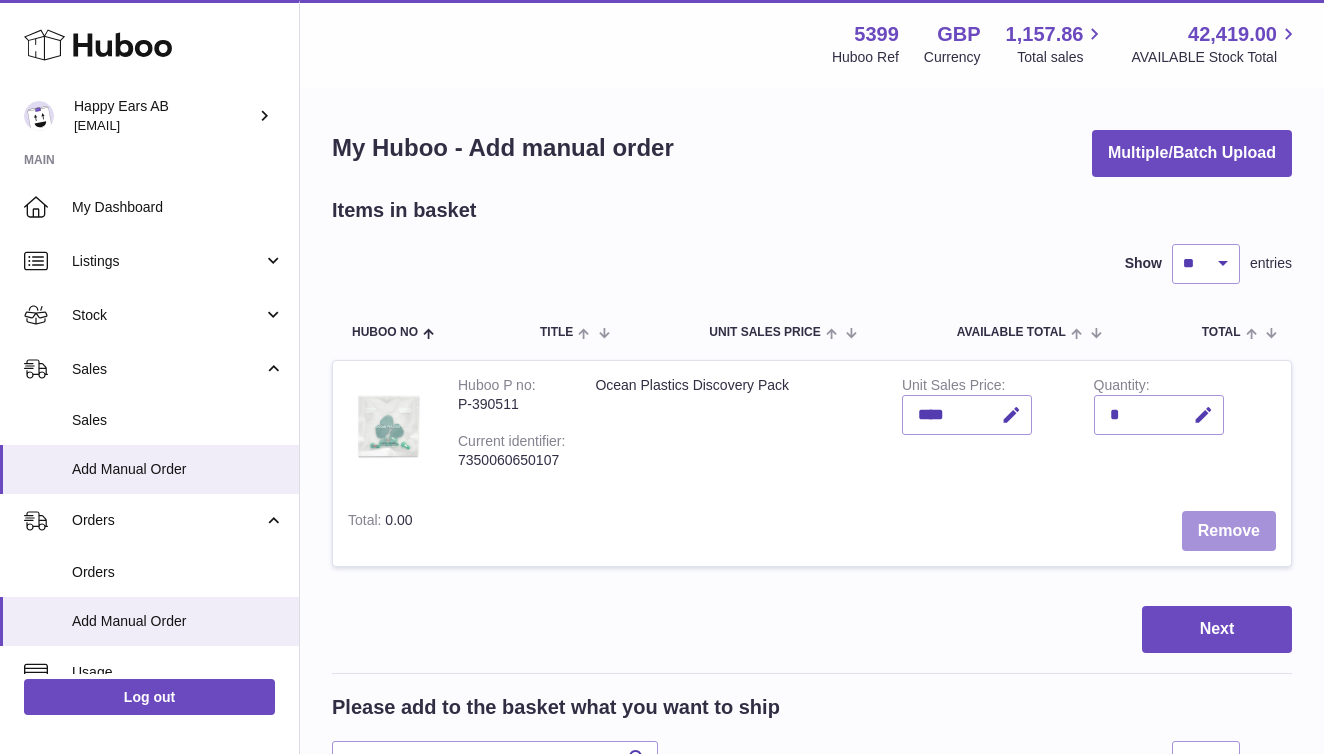 click on "Remove" at bounding box center [1229, 531] 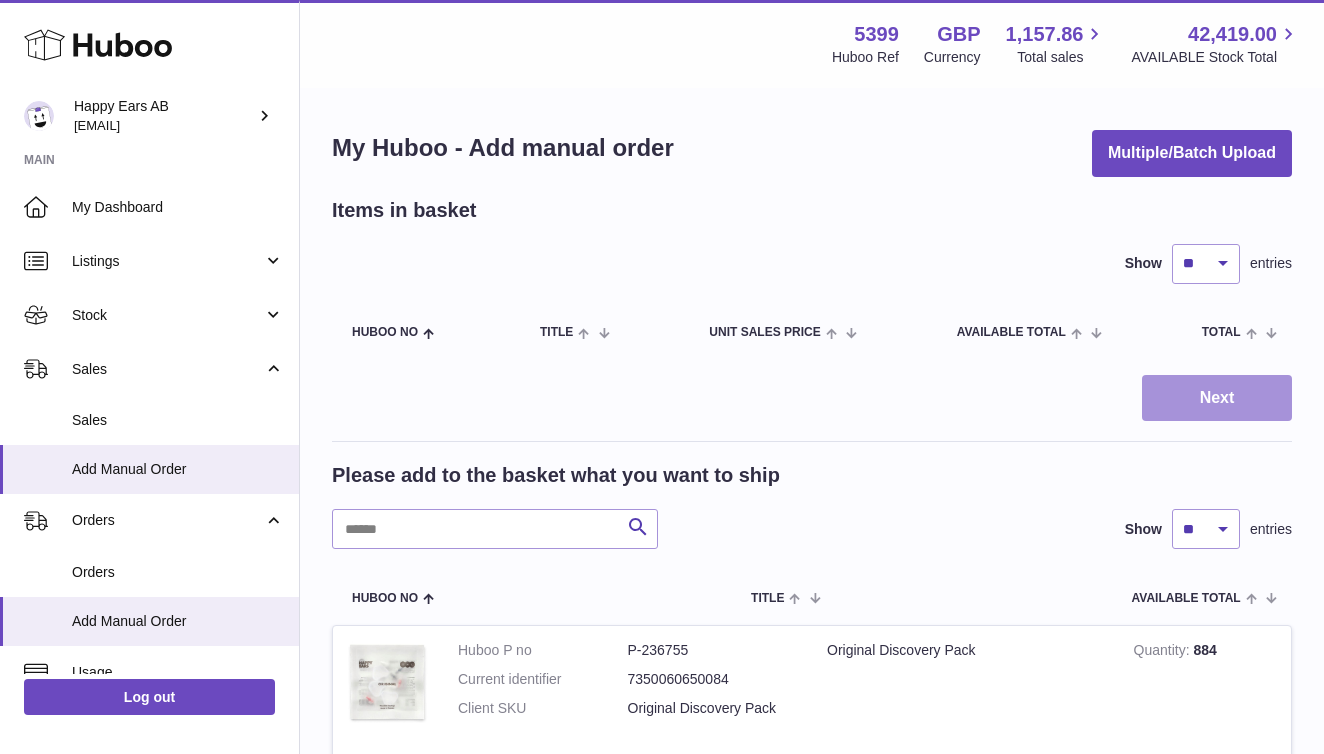 click on "Next" at bounding box center [1217, 398] 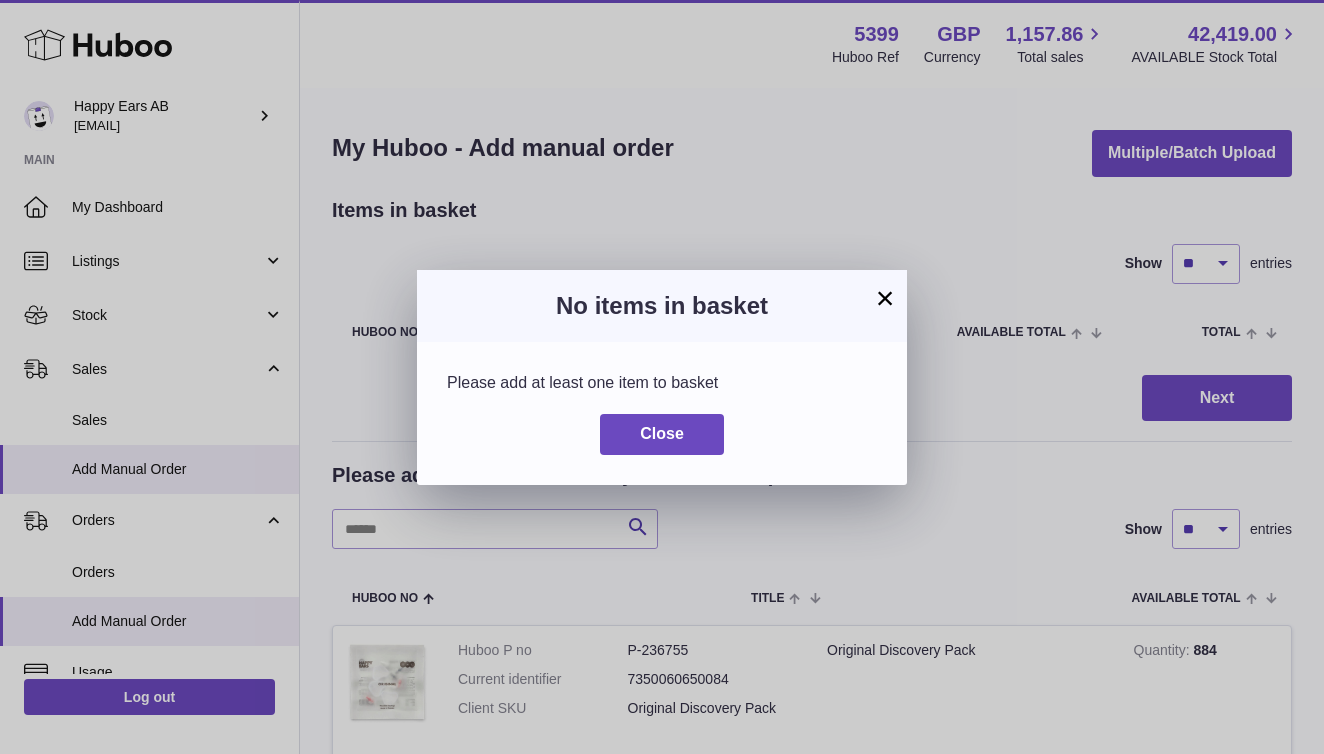 click on "×" at bounding box center (885, 298) 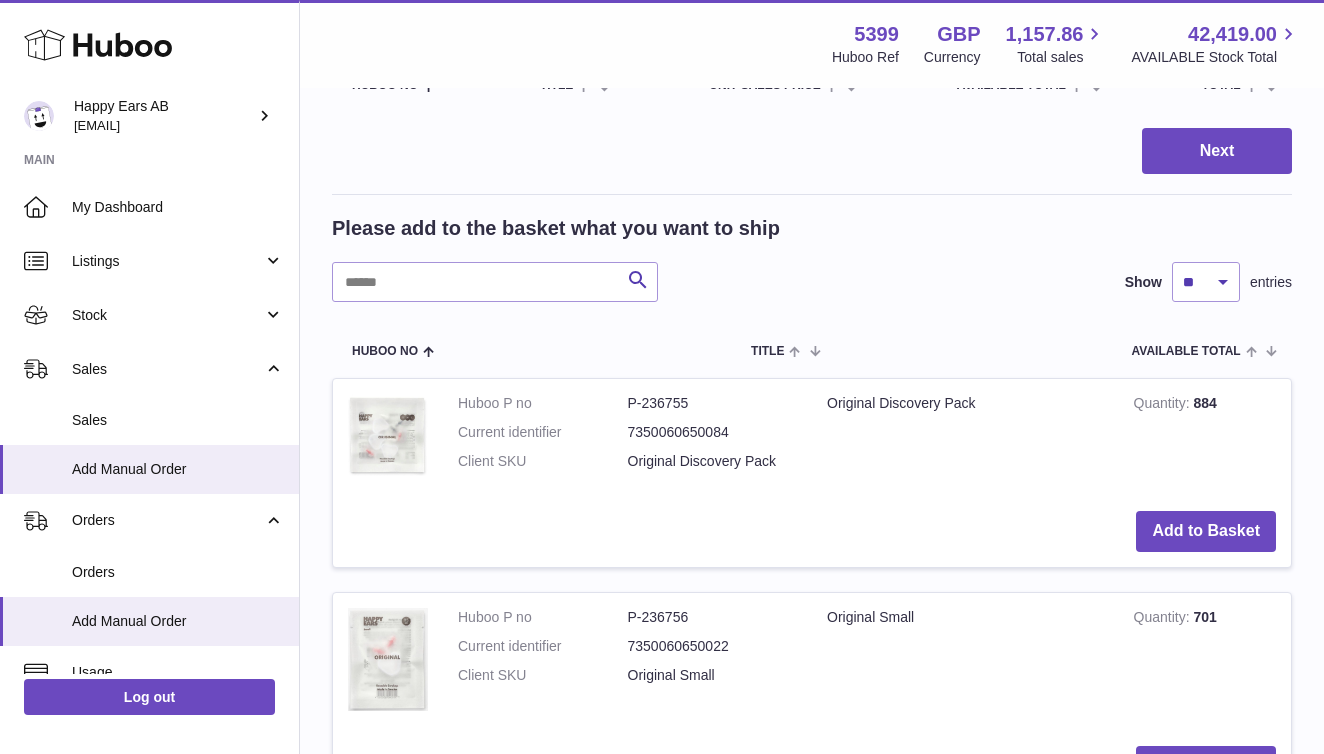 scroll, scrollTop: 280, scrollLeft: 0, axis: vertical 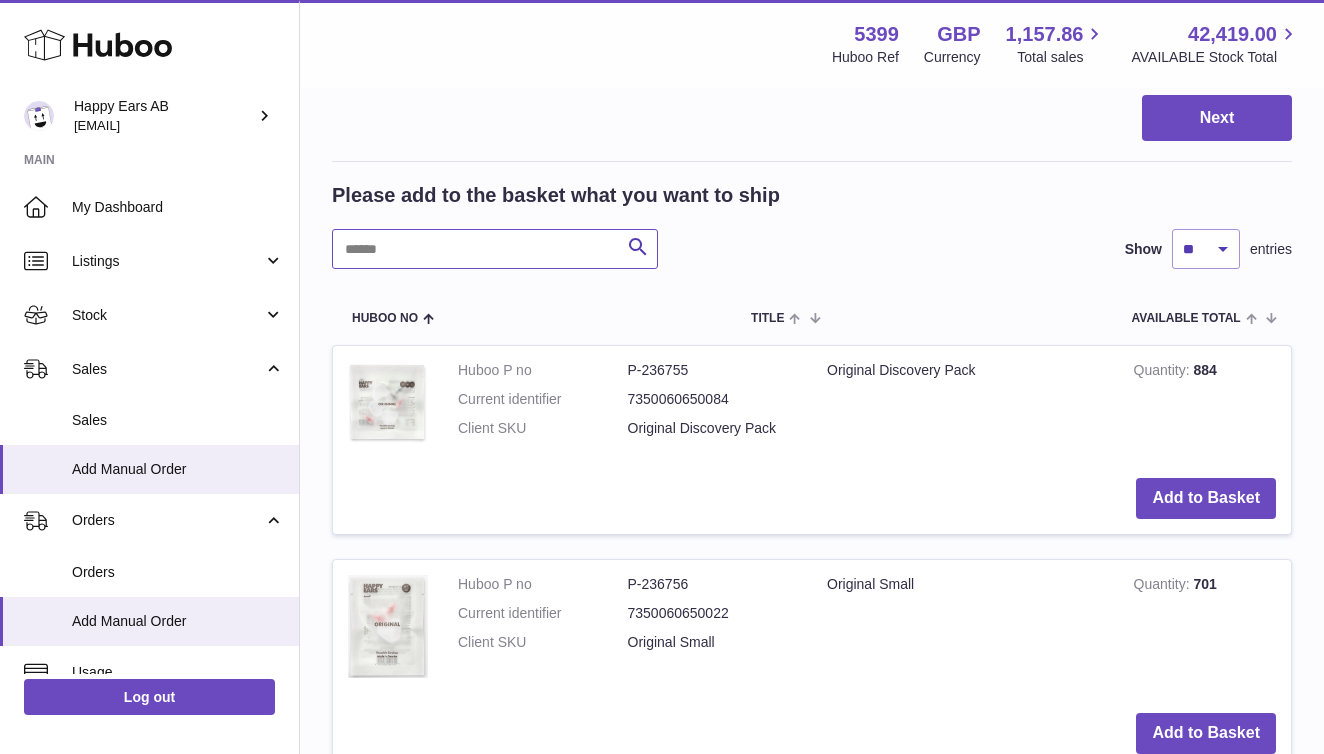 click at bounding box center [495, 249] 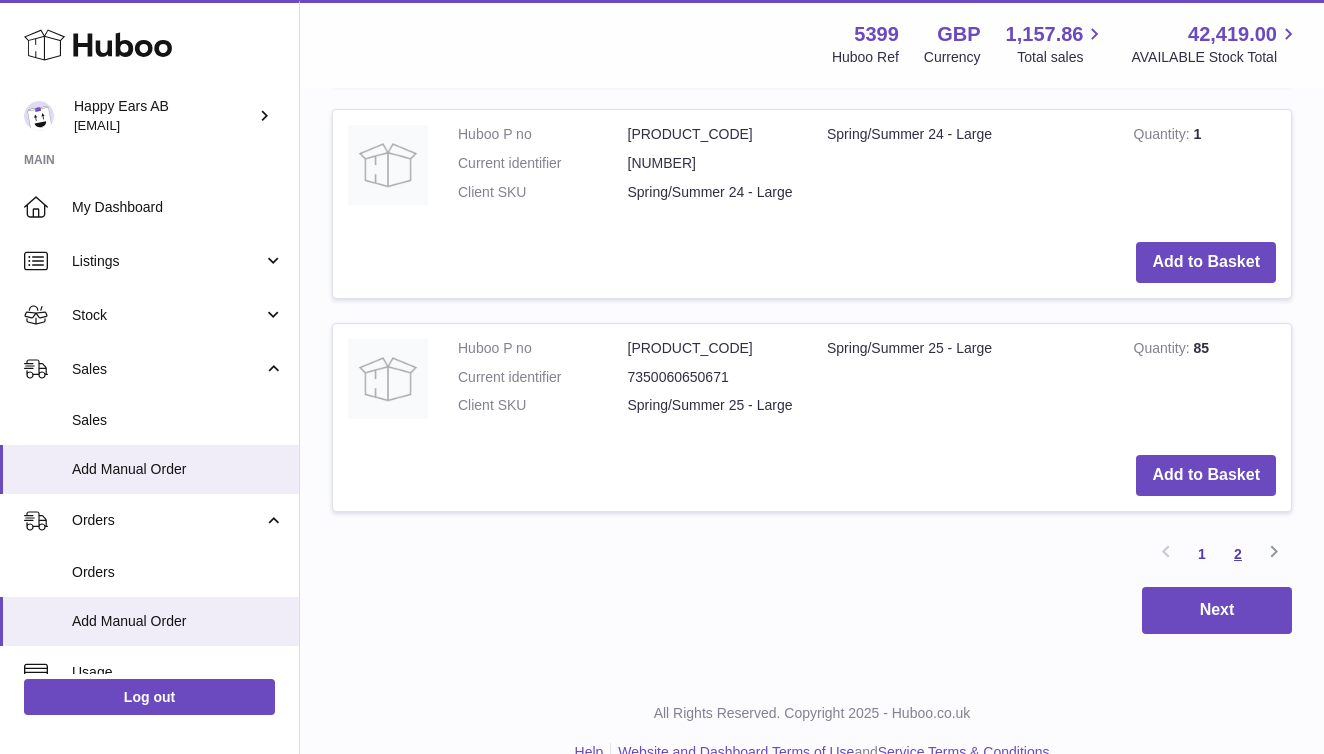type on "******" 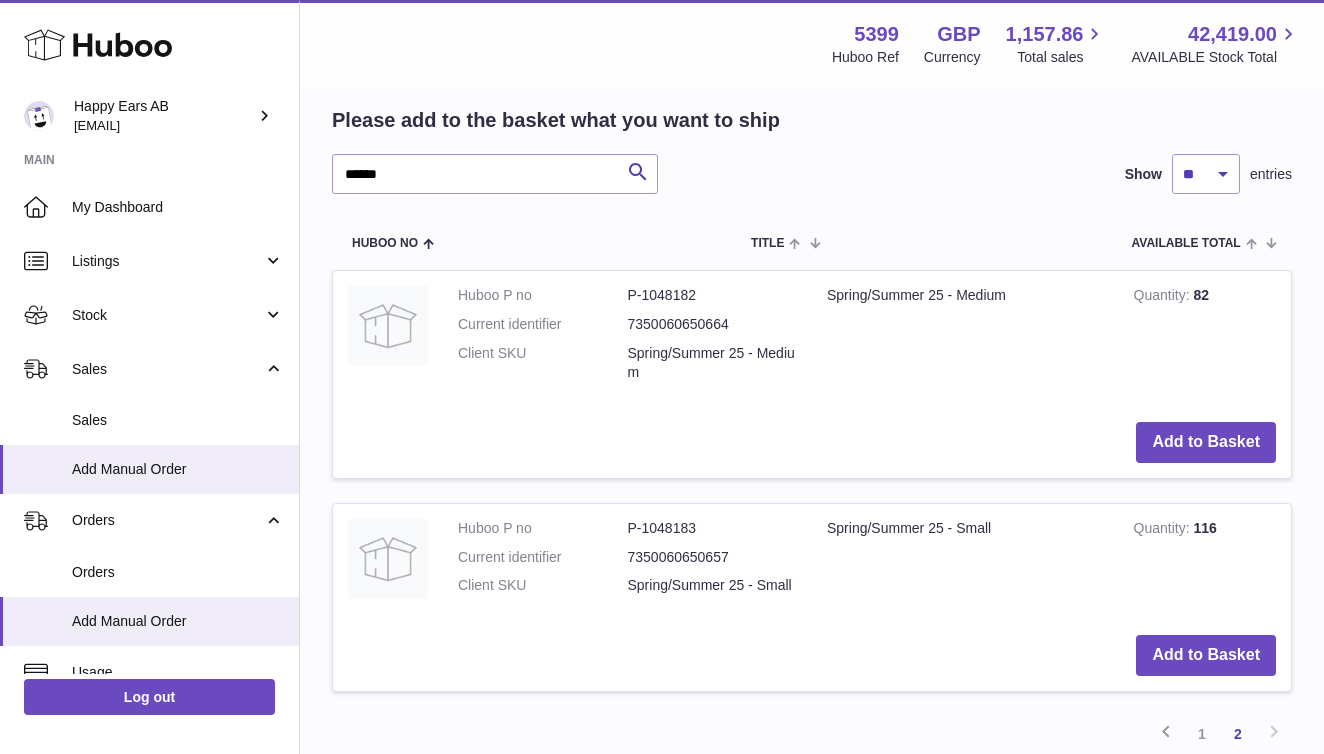 scroll, scrollTop: 360, scrollLeft: 0, axis: vertical 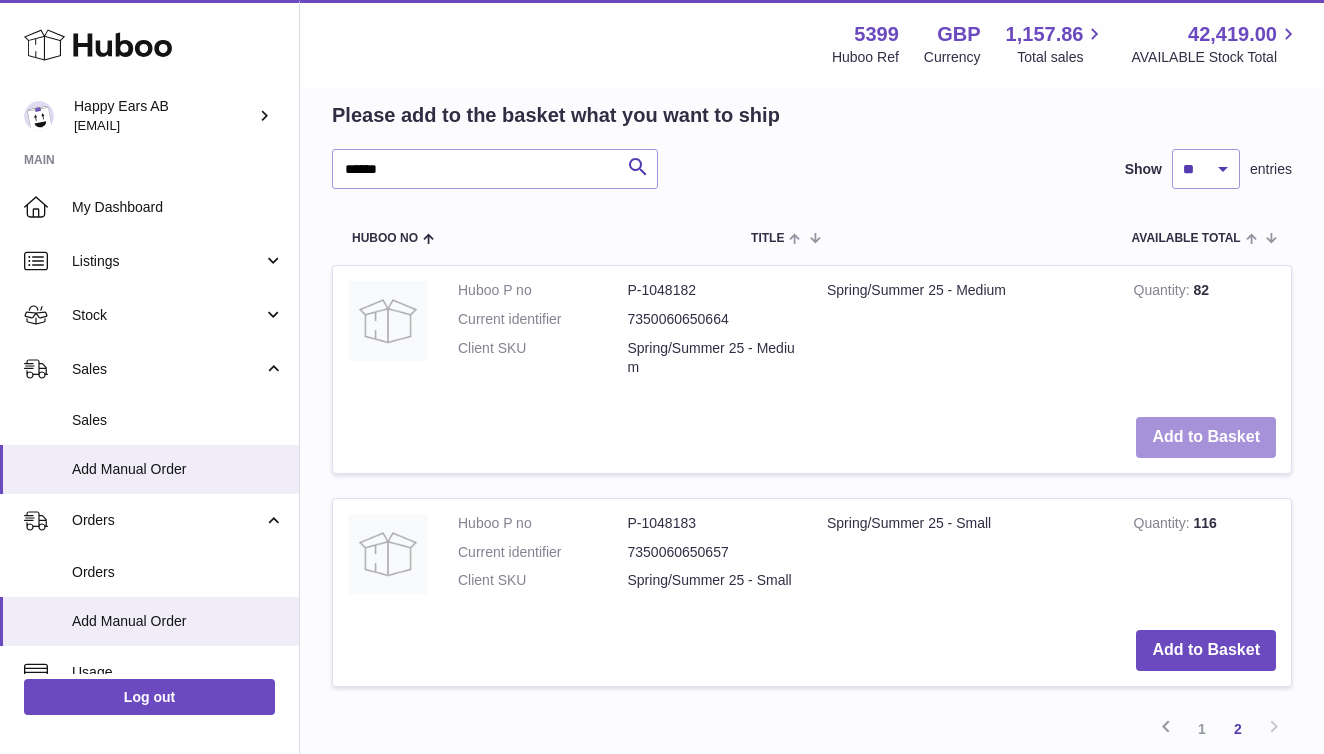 click on "Add to Basket" at bounding box center [1206, 437] 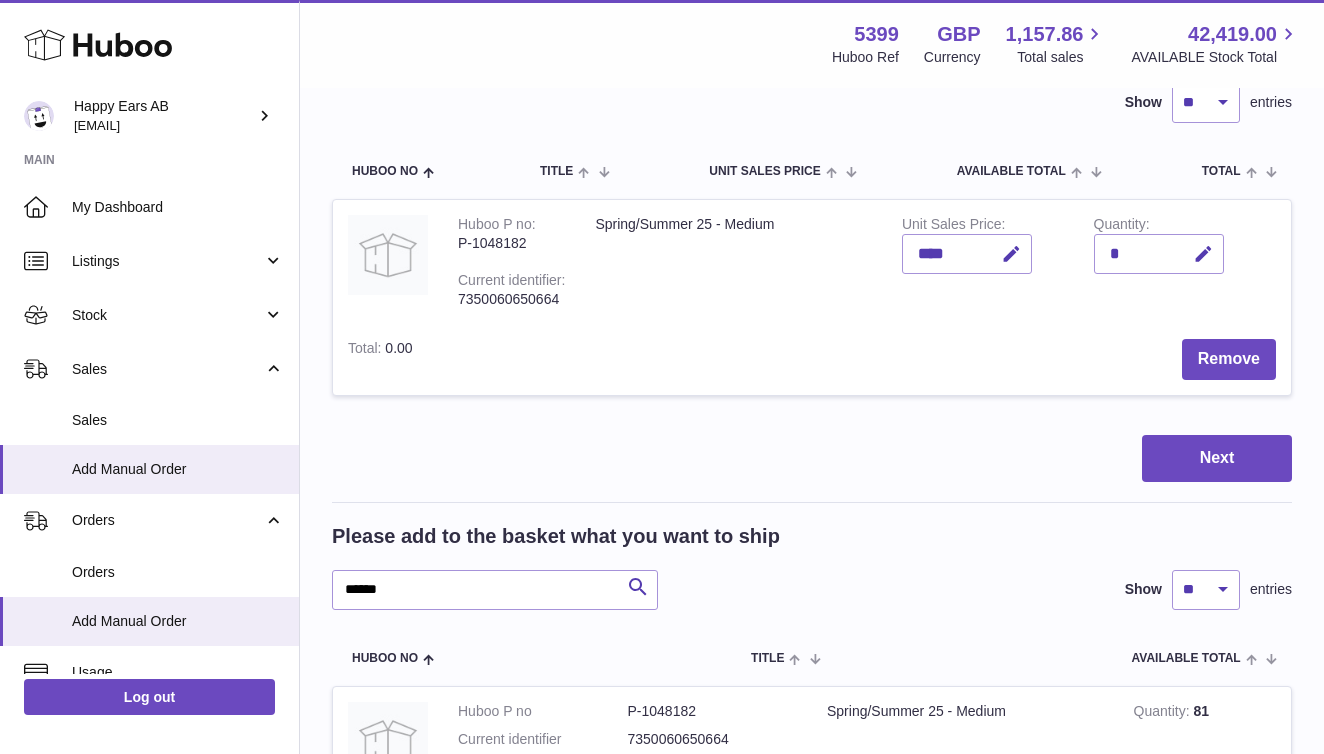 scroll, scrollTop: 134, scrollLeft: 0, axis: vertical 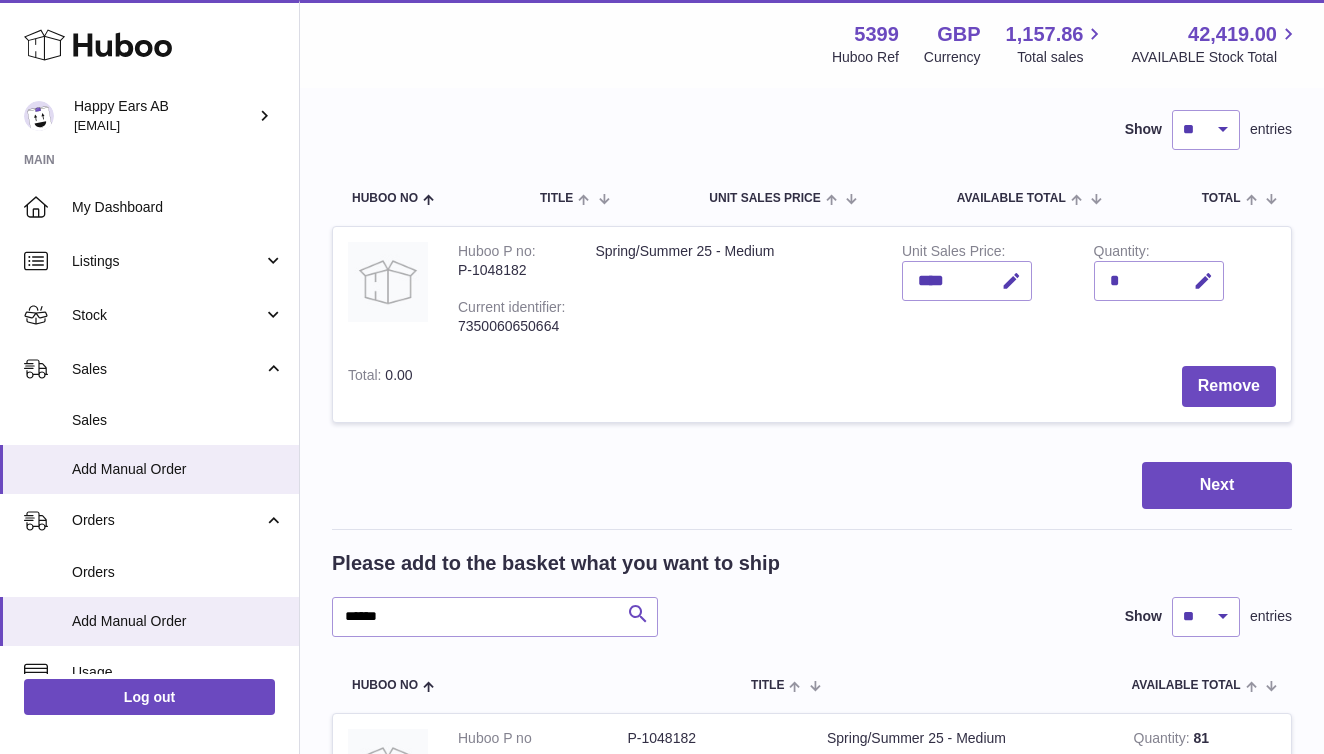 click at bounding box center (638, 614) 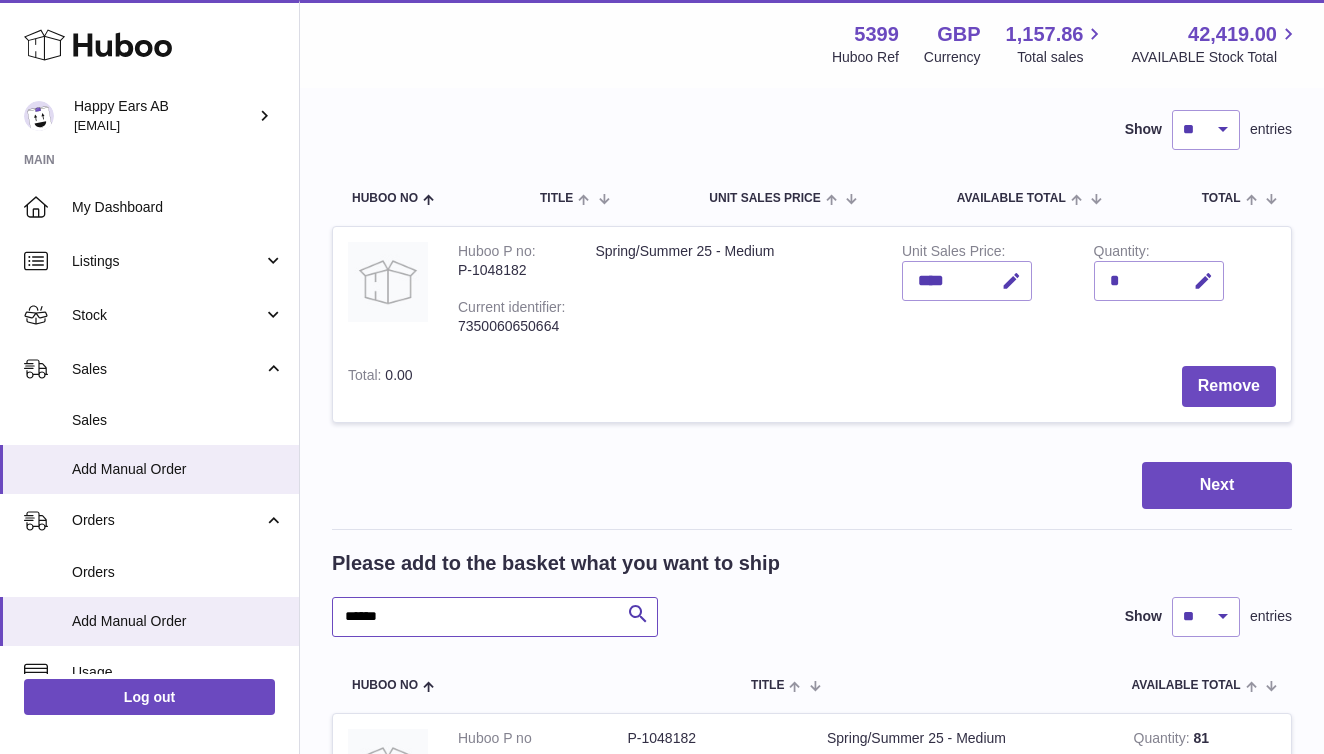 click on "******" at bounding box center [495, 617] 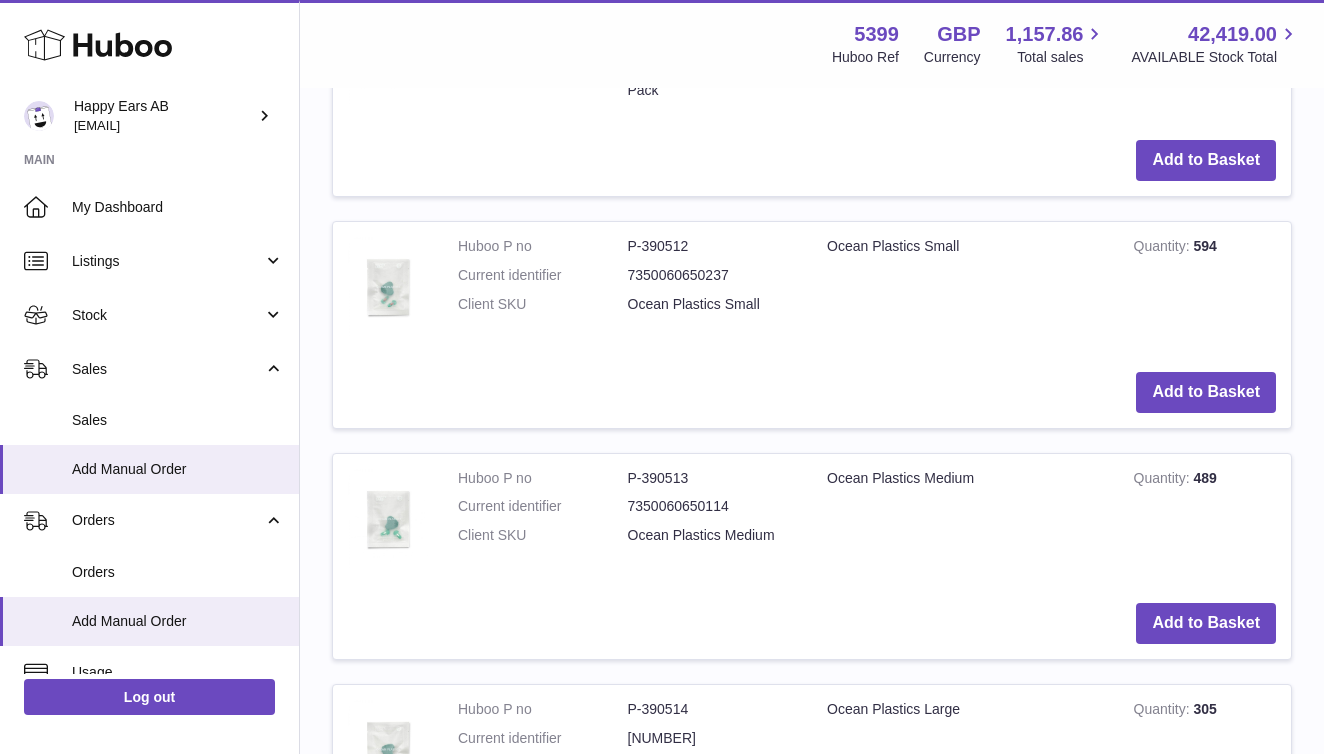 scroll, scrollTop: 918, scrollLeft: 0, axis: vertical 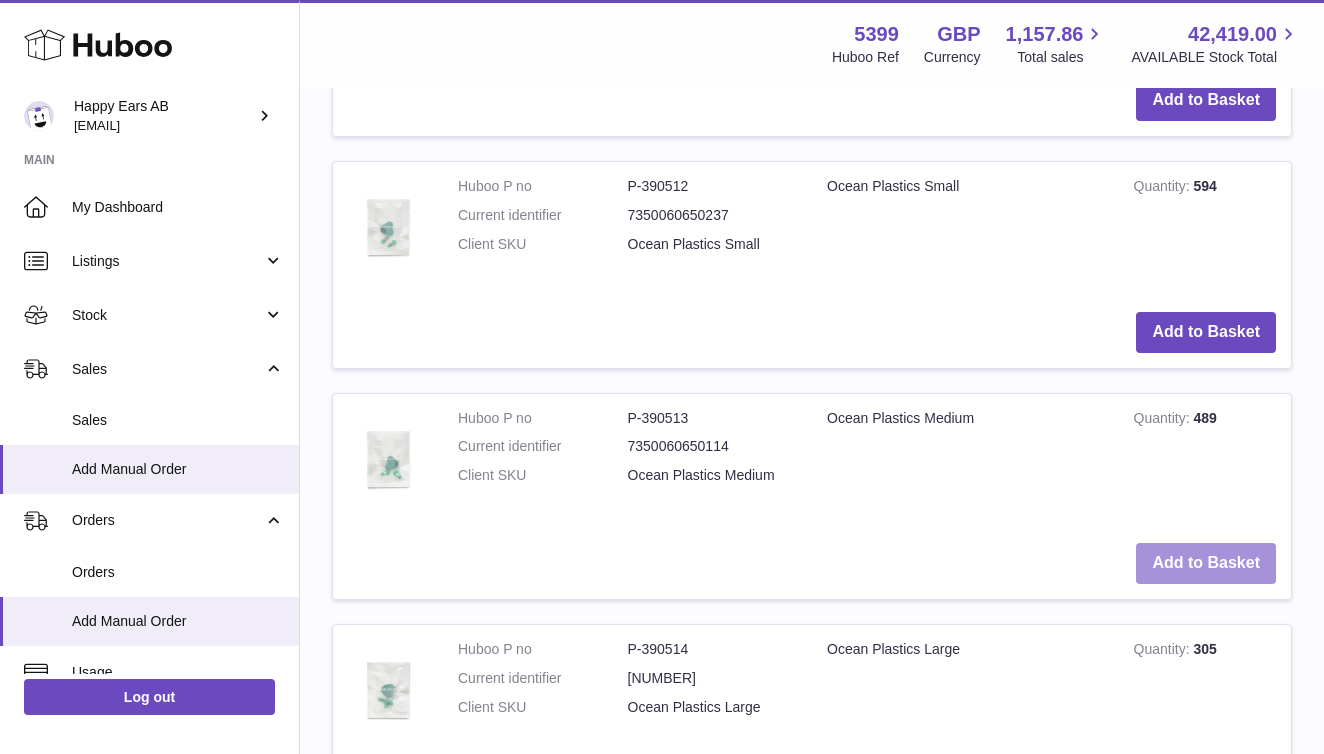 type on "*****" 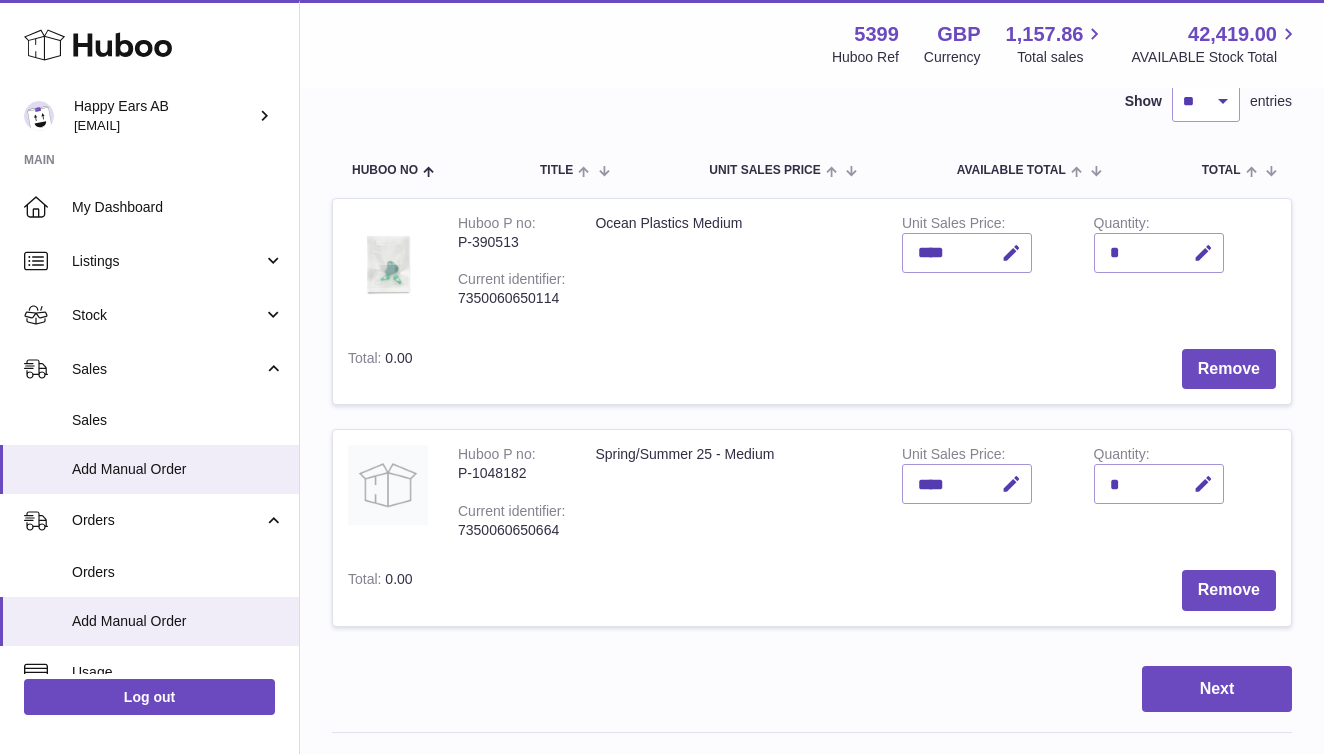 scroll, scrollTop: 163, scrollLeft: 0, axis: vertical 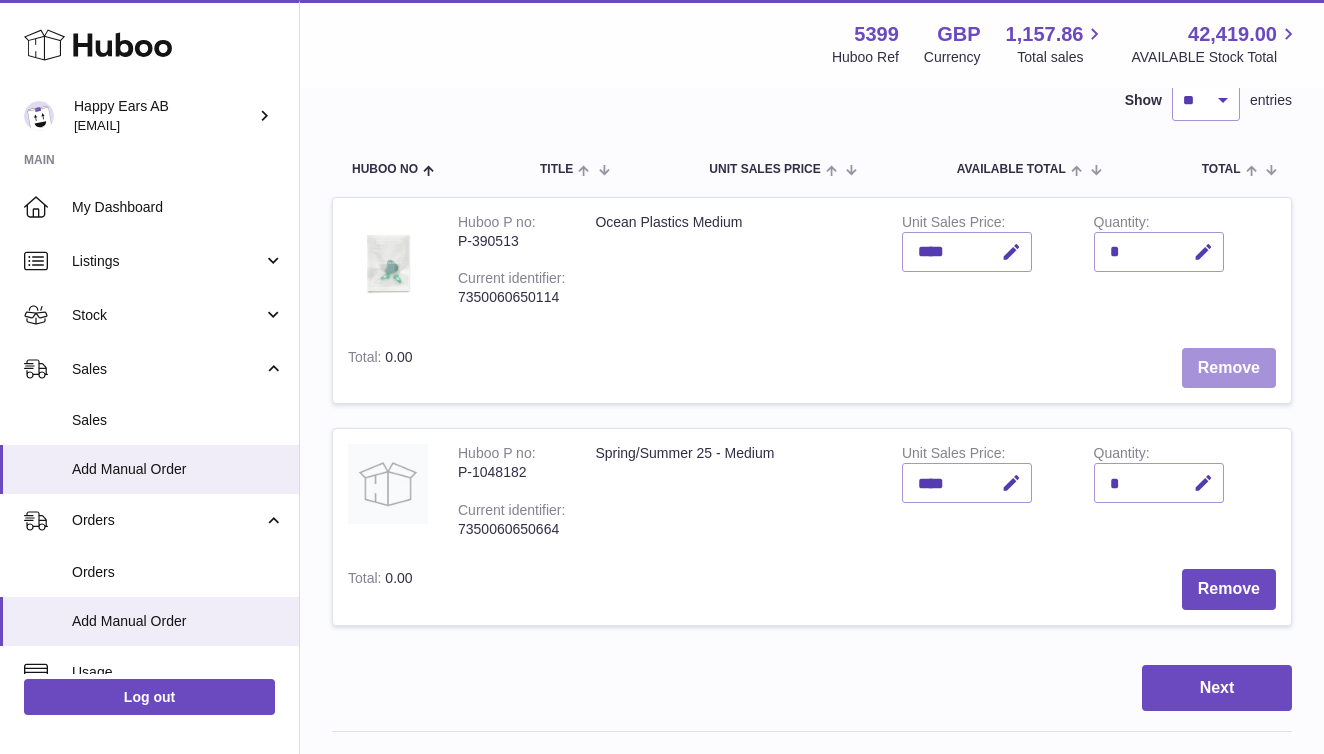 click on "Remove" at bounding box center [1229, 368] 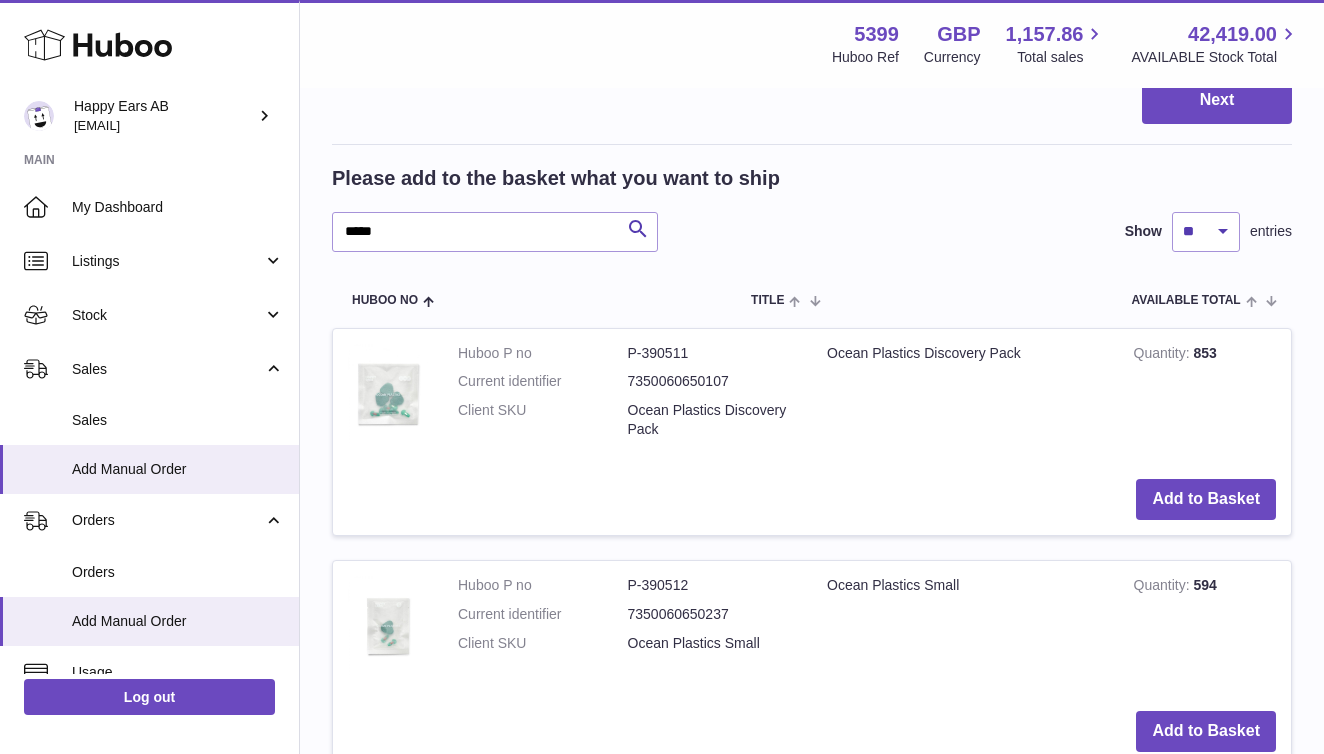 scroll, scrollTop: 530, scrollLeft: 0, axis: vertical 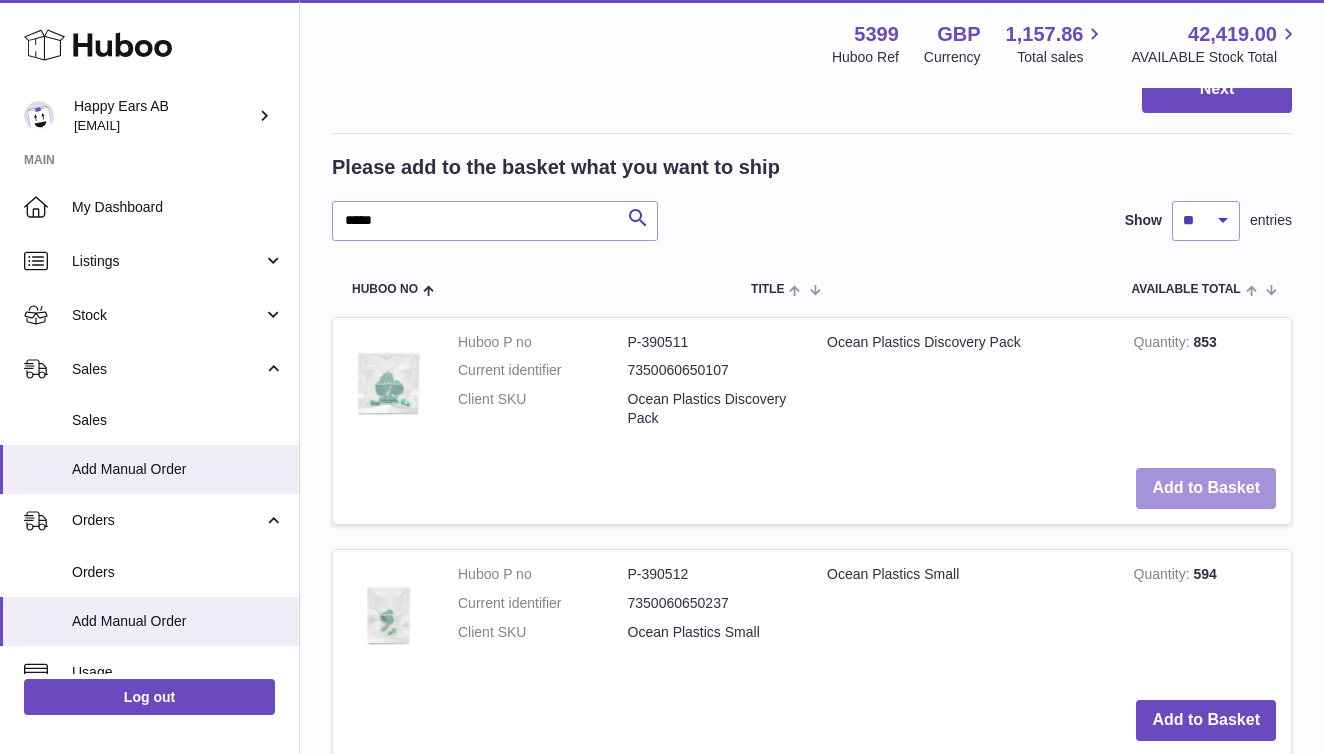 click on "Add to Basket" at bounding box center [1206, 488] 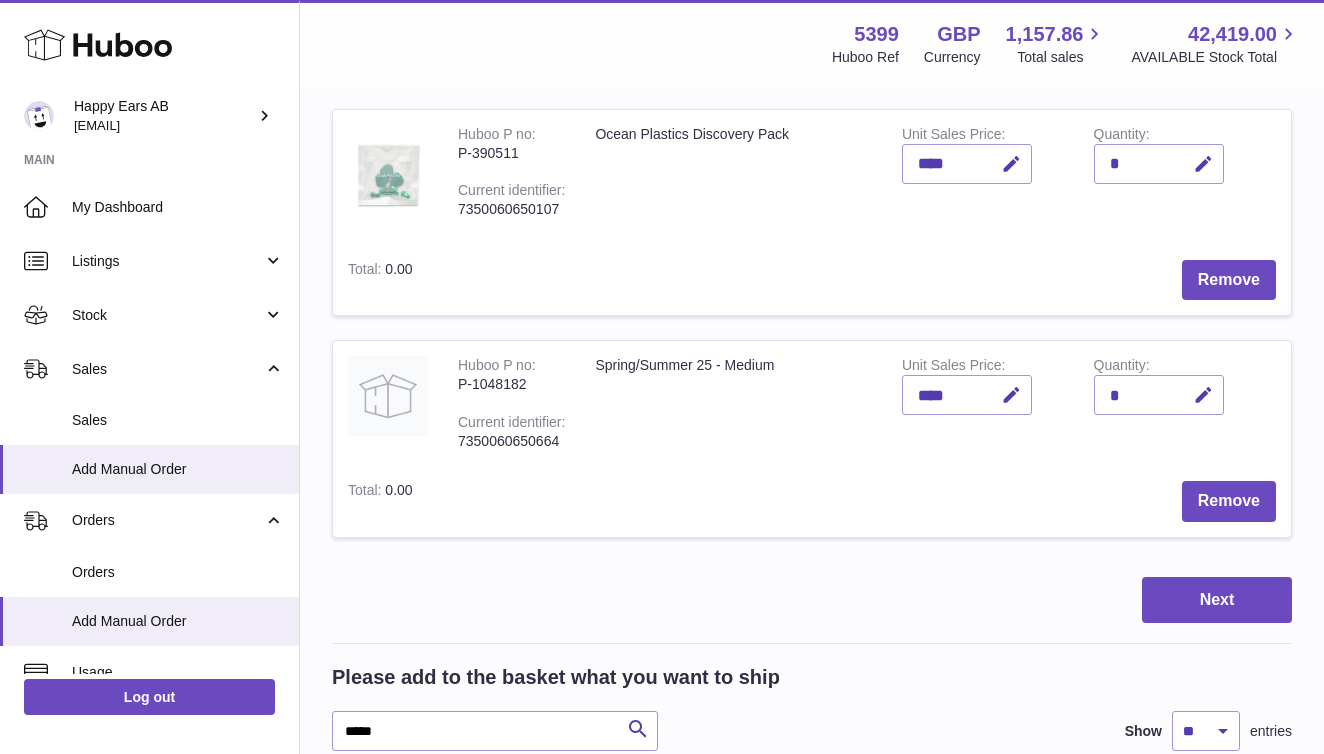 scroll, scrollTop: 189, scrollLeft: 0, axis: vertical 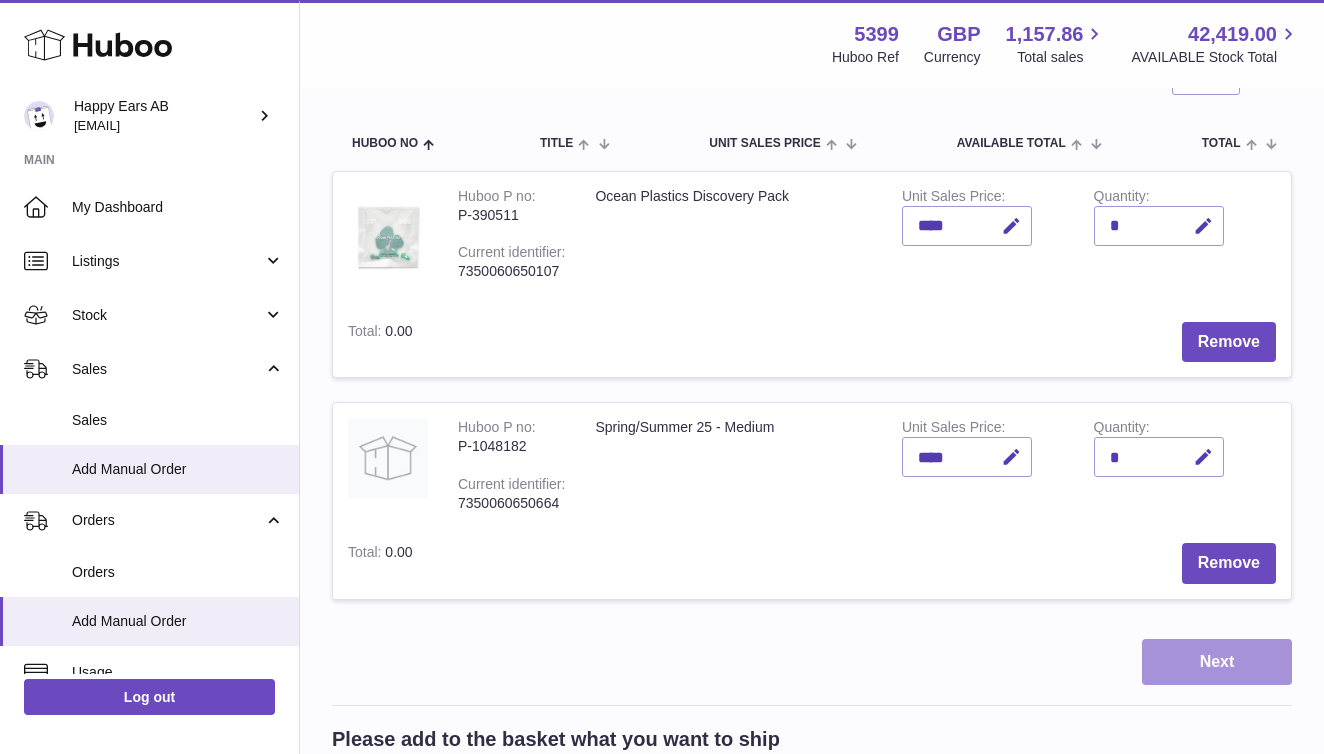 click on "Next" at bounding box center [1217, 662] 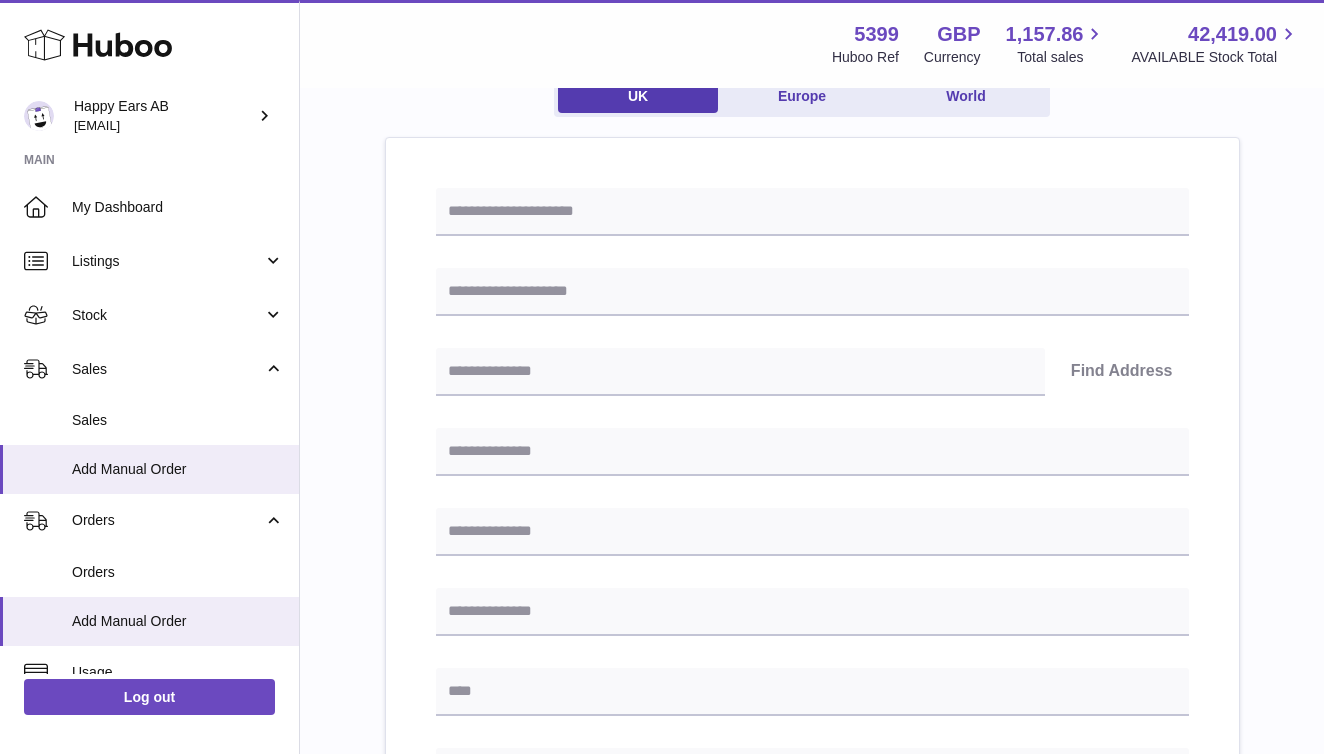 scroll, scrollTop: 0, scrollLeft: 0, axis: both 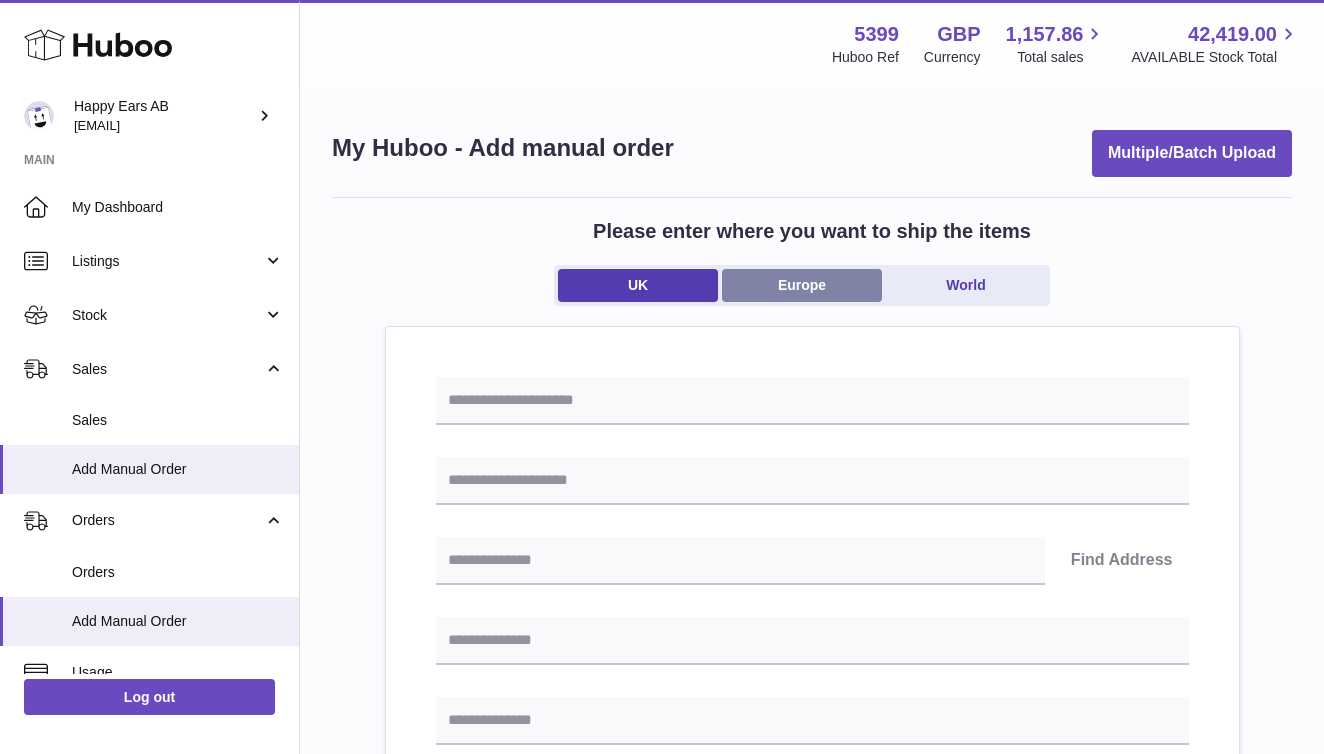 click on "Europe" at bounding box center (802, 285) 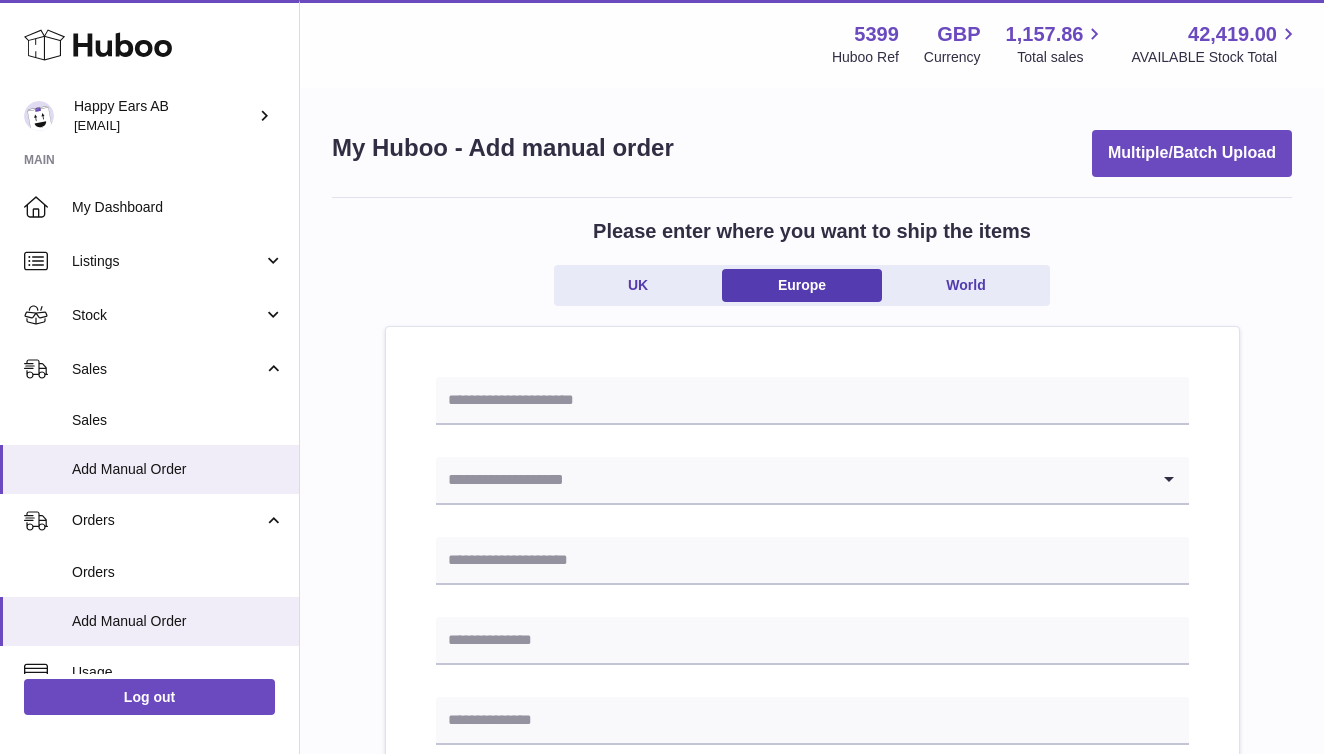 click at bounding box center (792, 480) 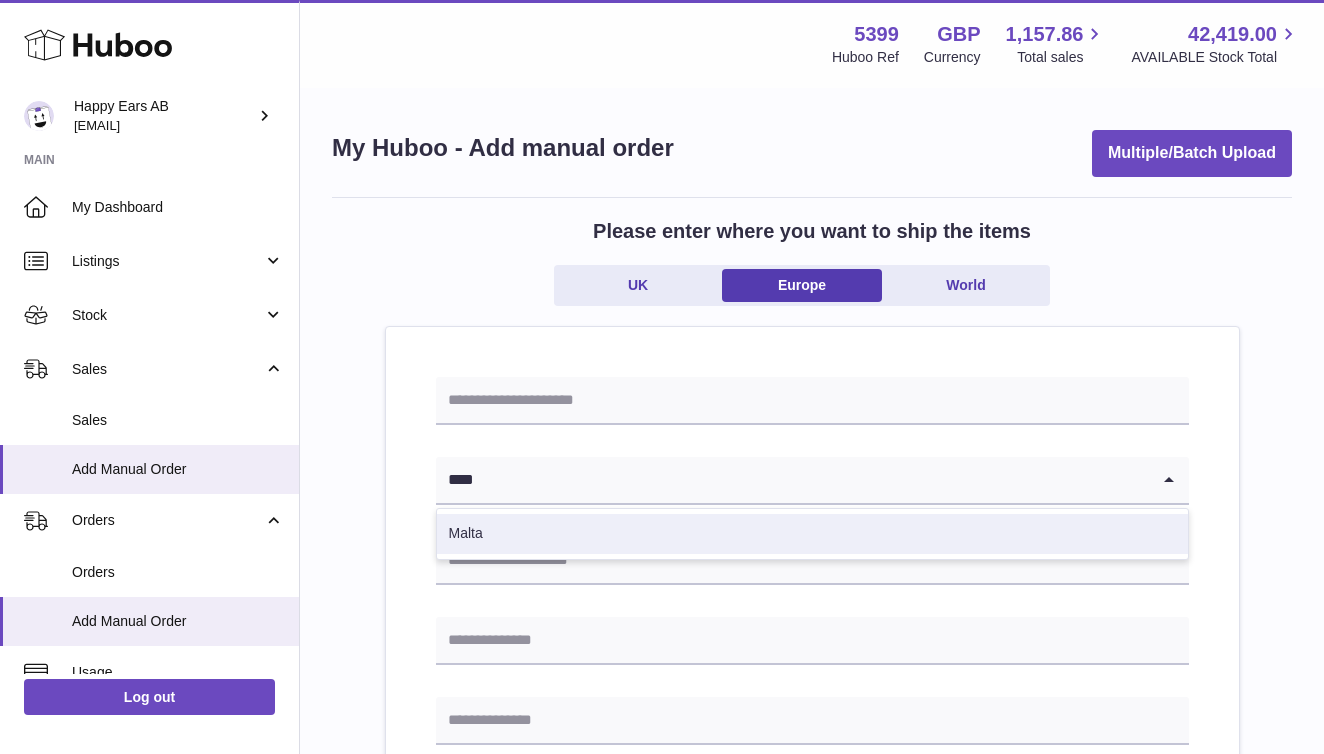 click on "Malta" at bounding box center (812, 534) 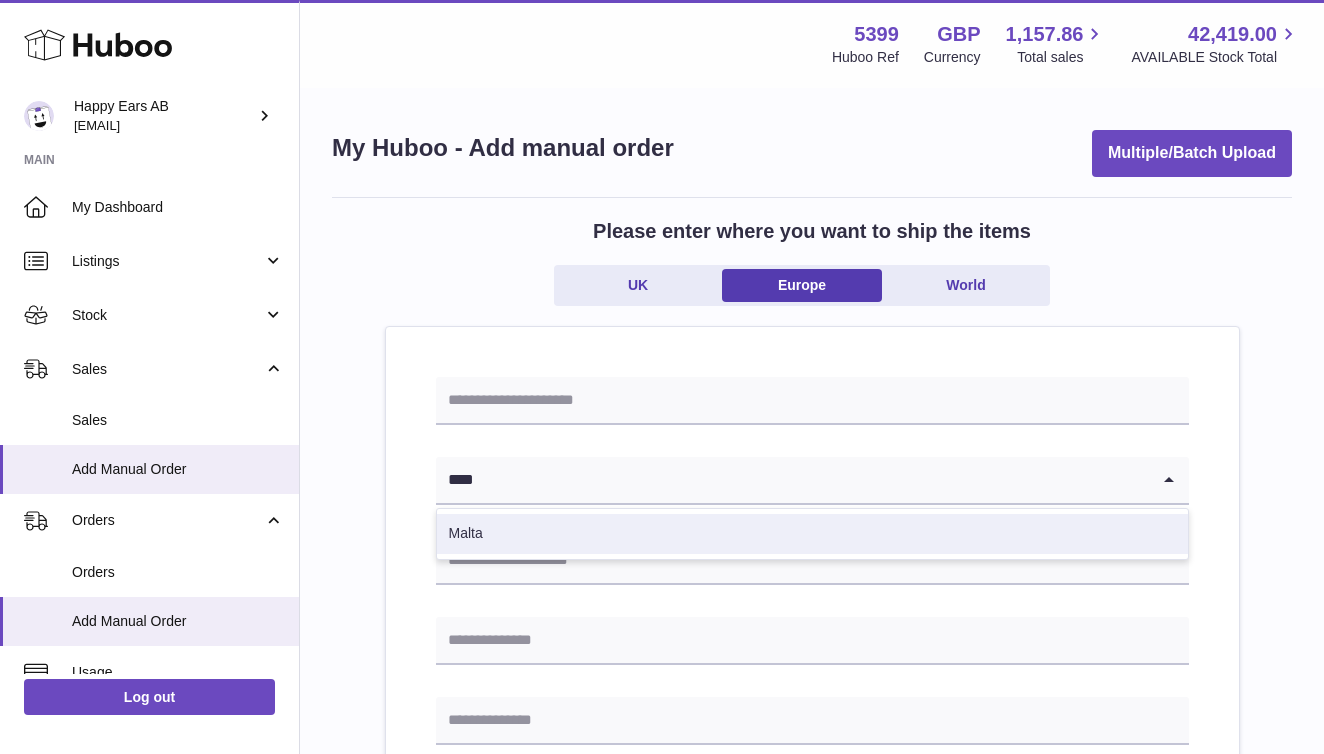 type on "****" 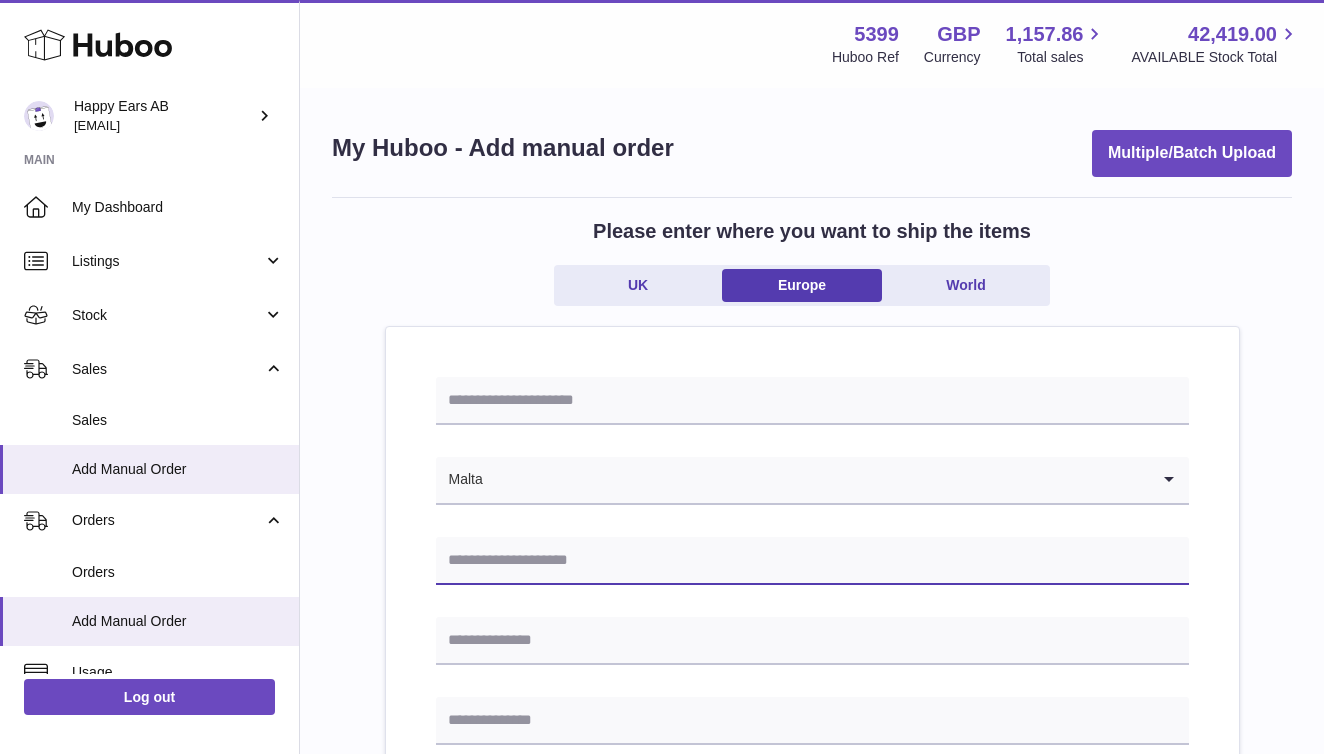 paste on "**********" 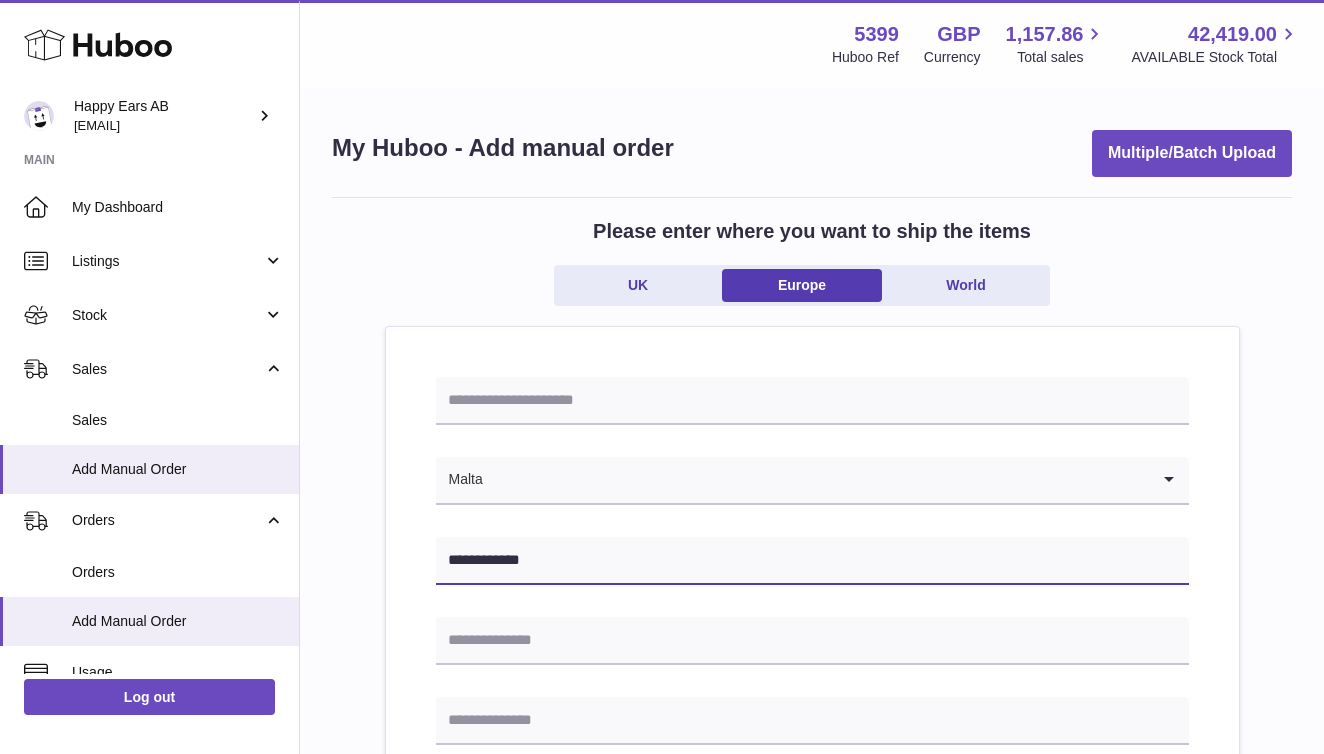 type on "**********" 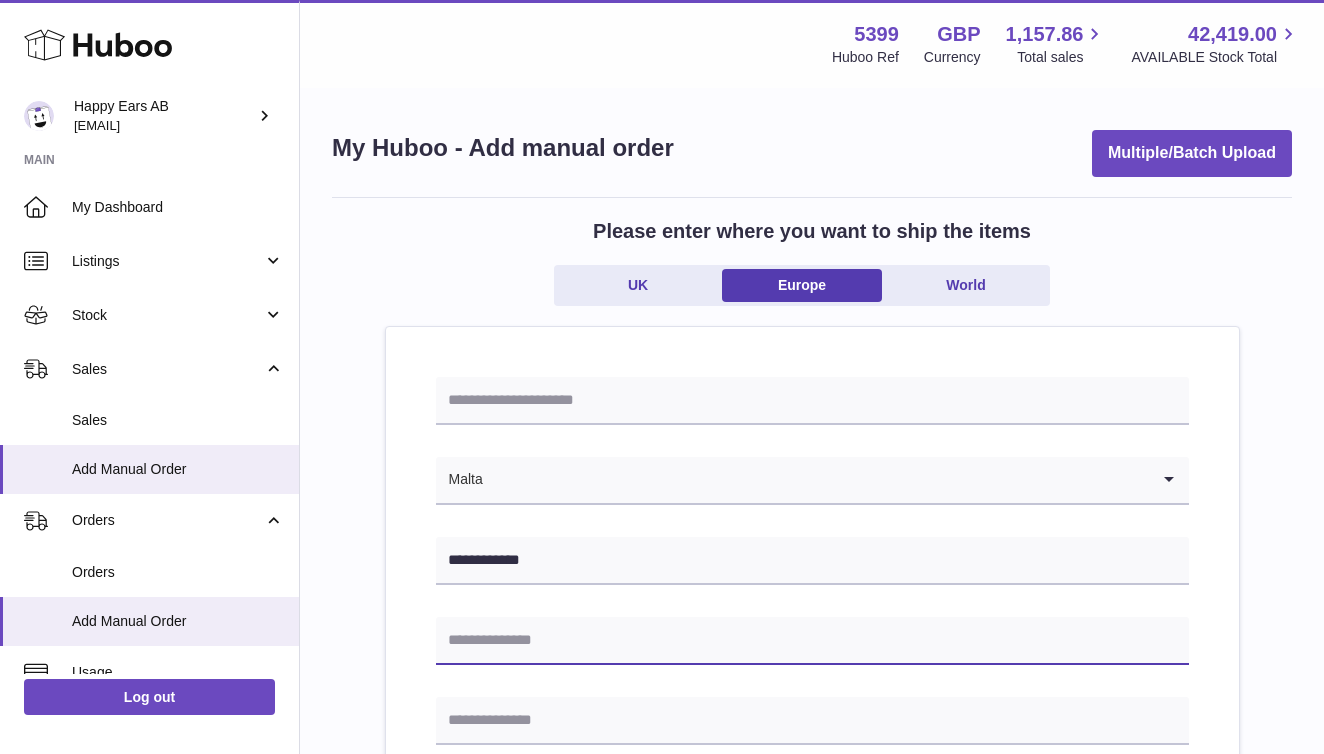 paste on "**********" 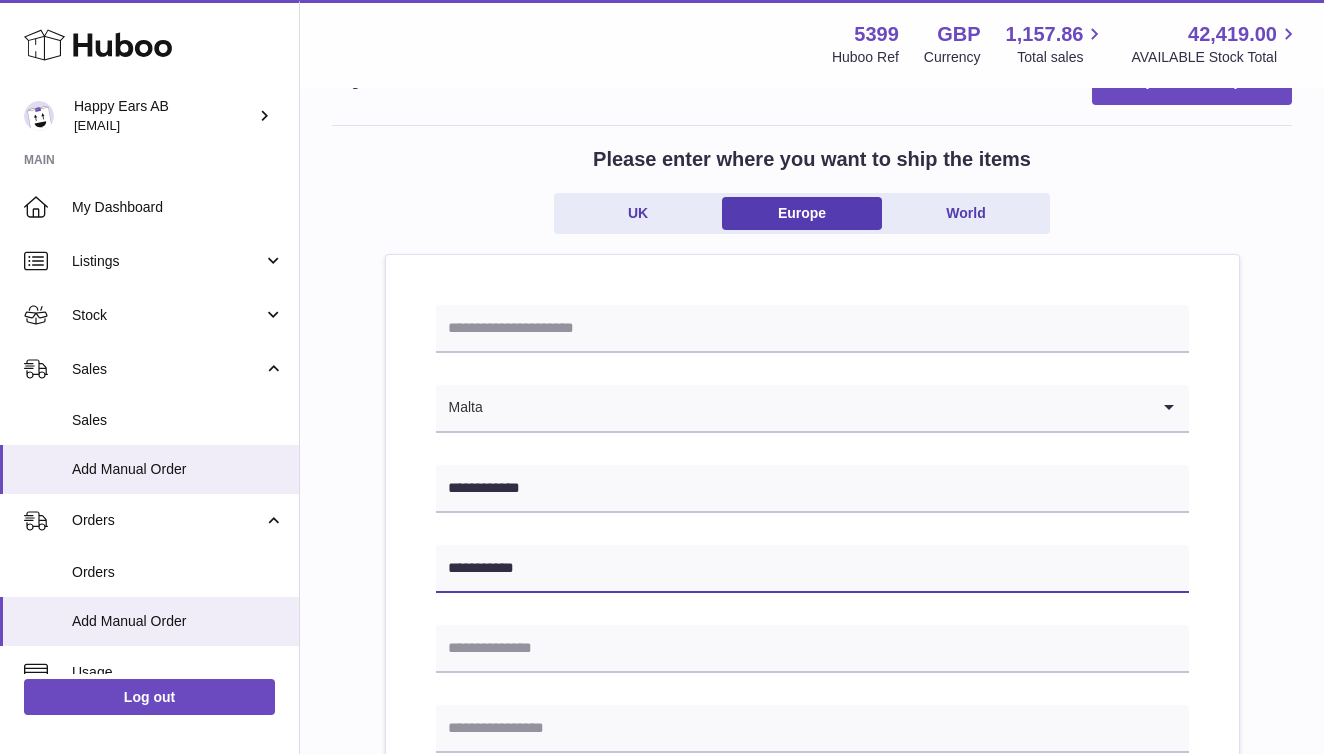 scroll, scrollTop: 81, scrollLeft: 0, axis: vertical 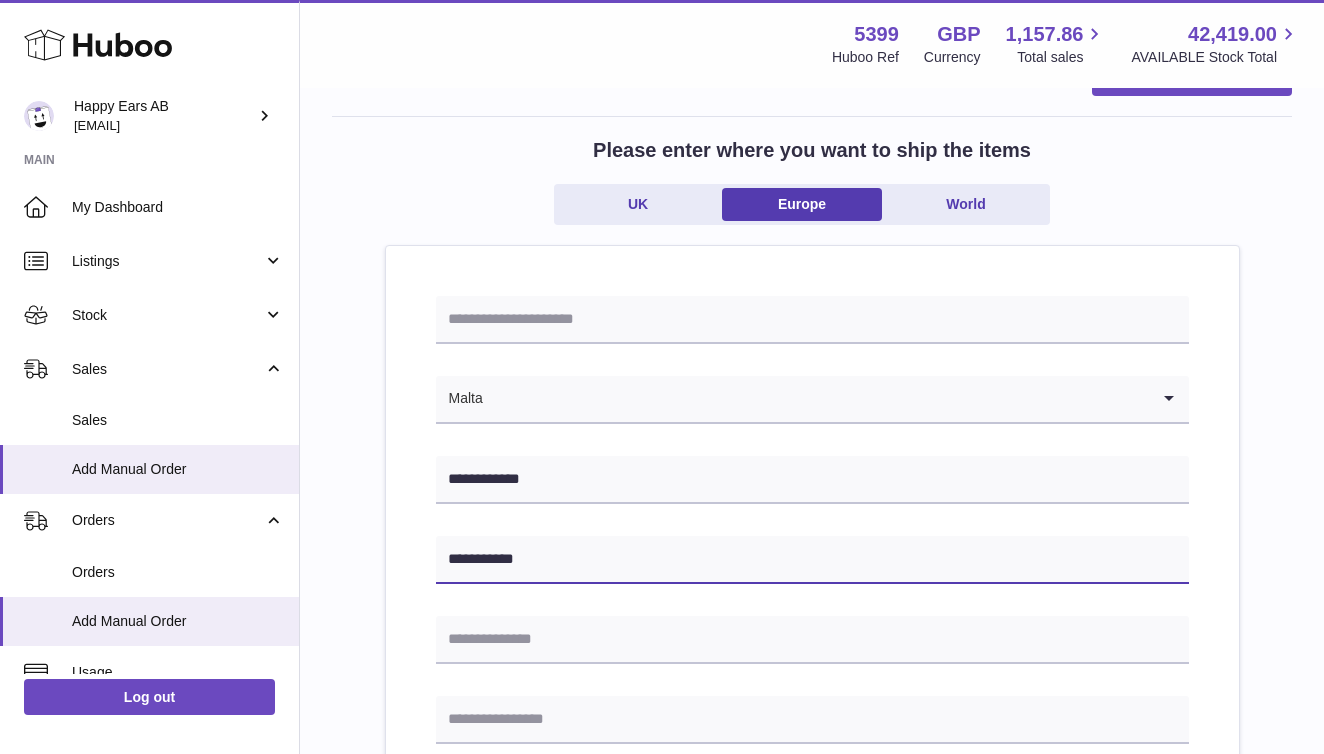 type on "**********" 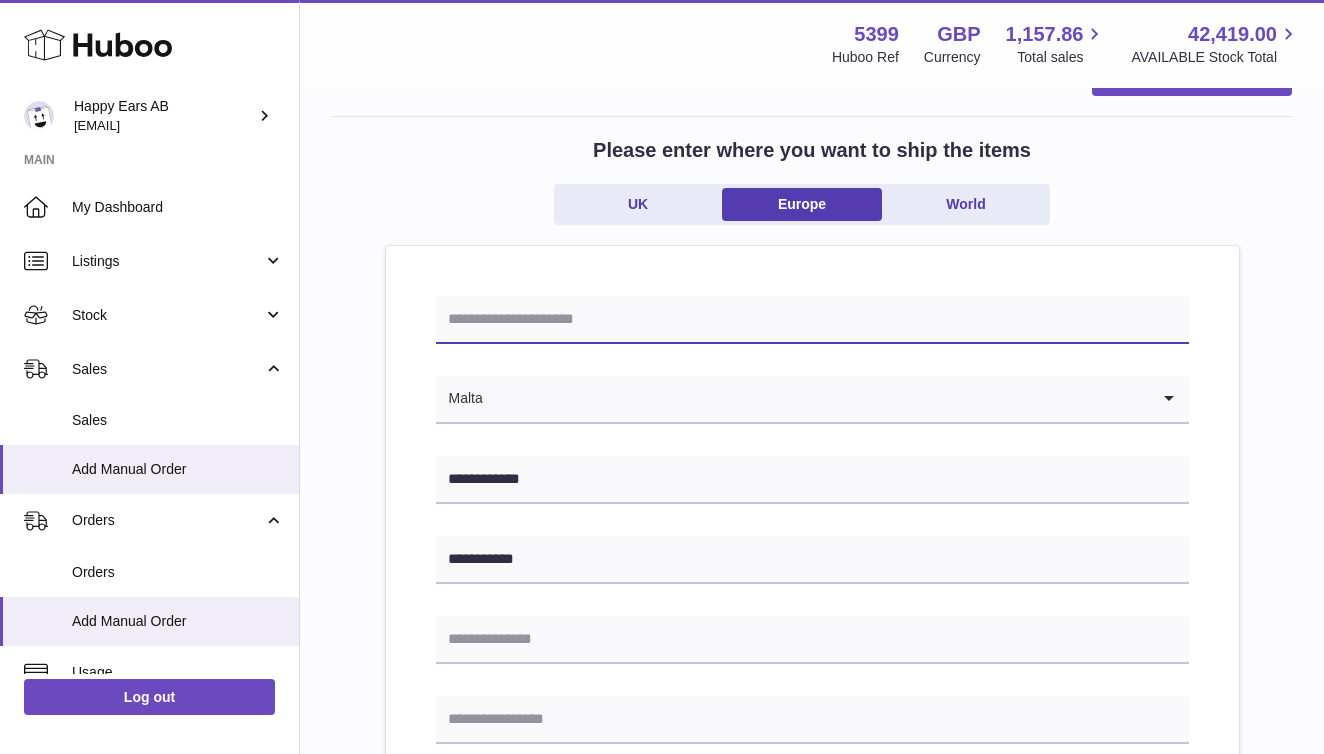 click at bounding box center [812, 320] 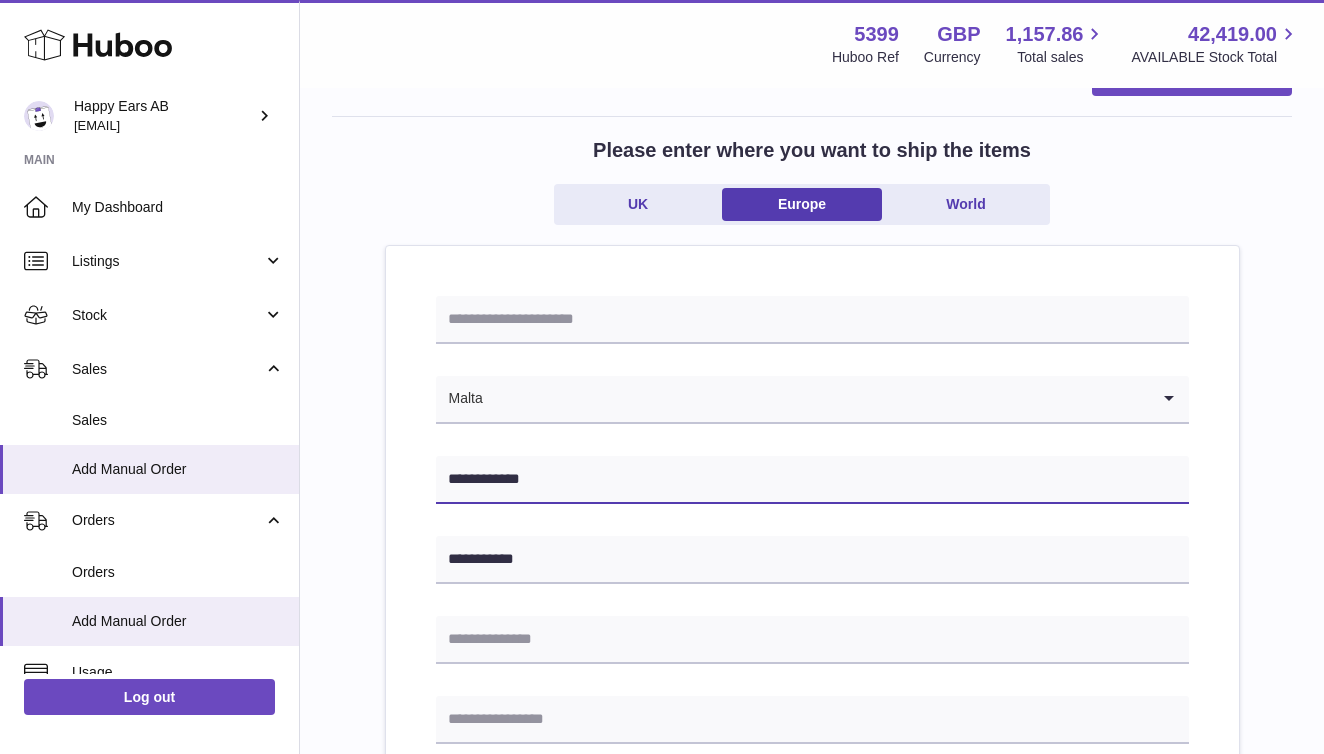 drag, startPoint x: 532, startPoint y: 473, endPoint x: 433, endPoint y: 471, distance: 99.0202 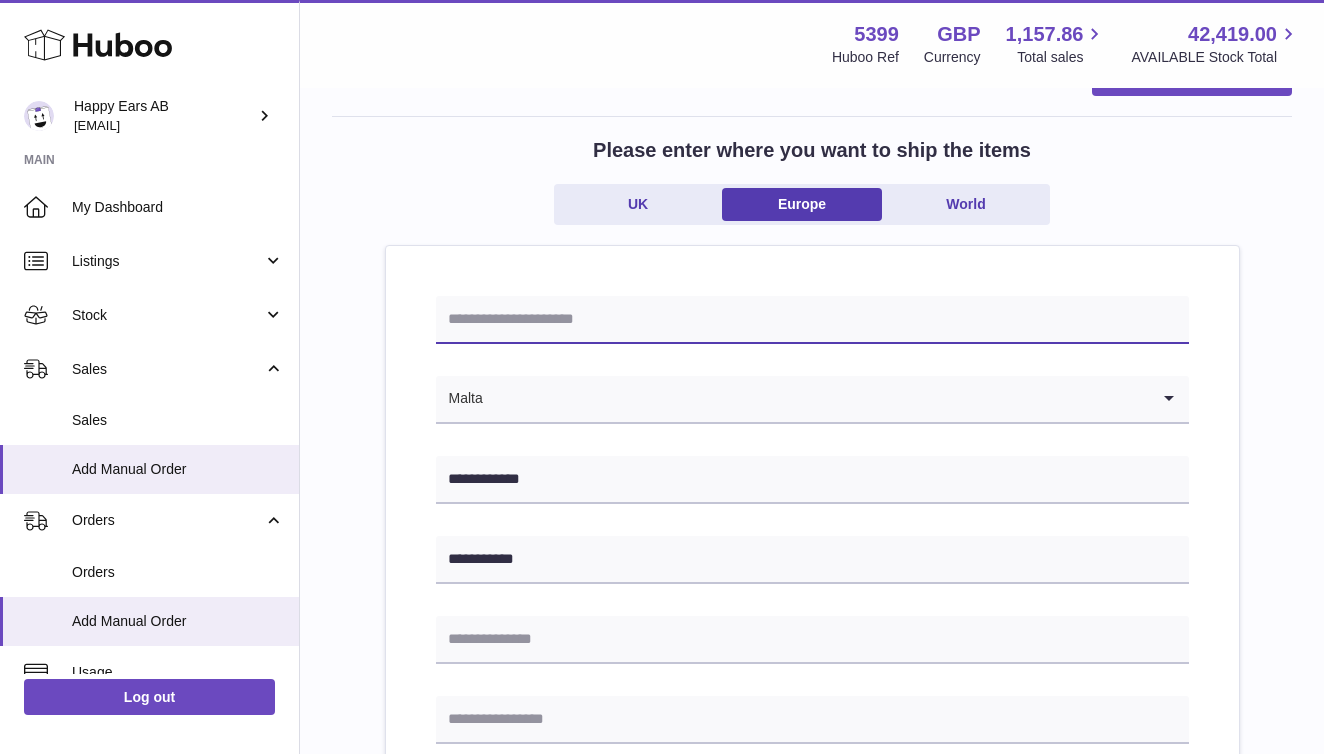 click at bounding box center [812, 320] 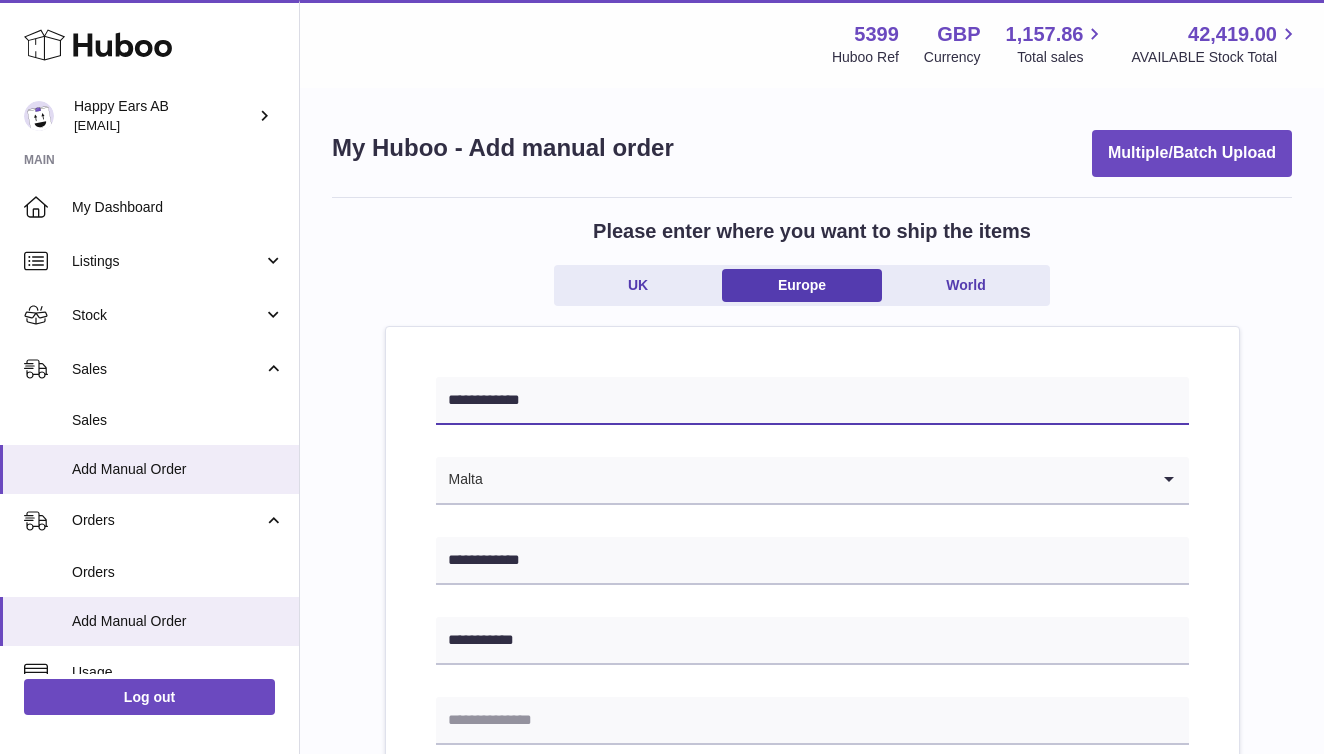type on "**********" 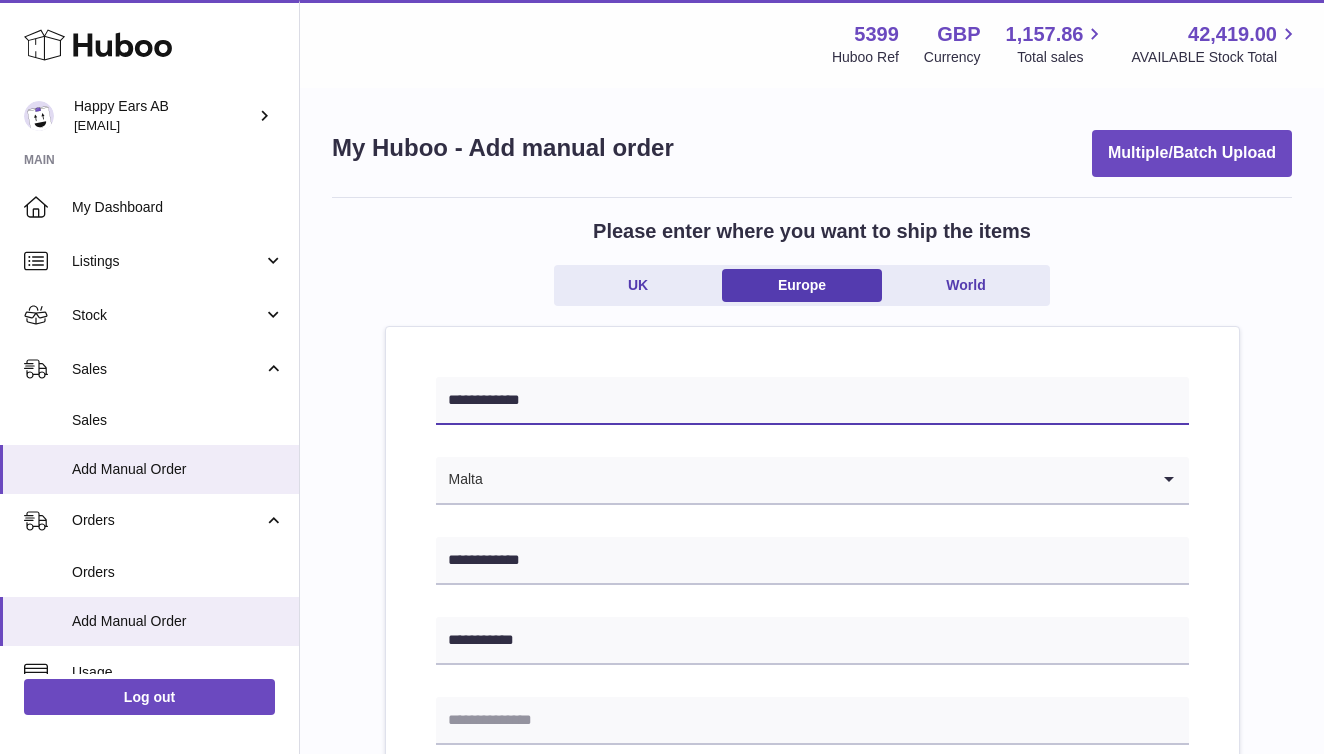 scroll, scrollTop: 0, scrollLeft: 0, axis: both 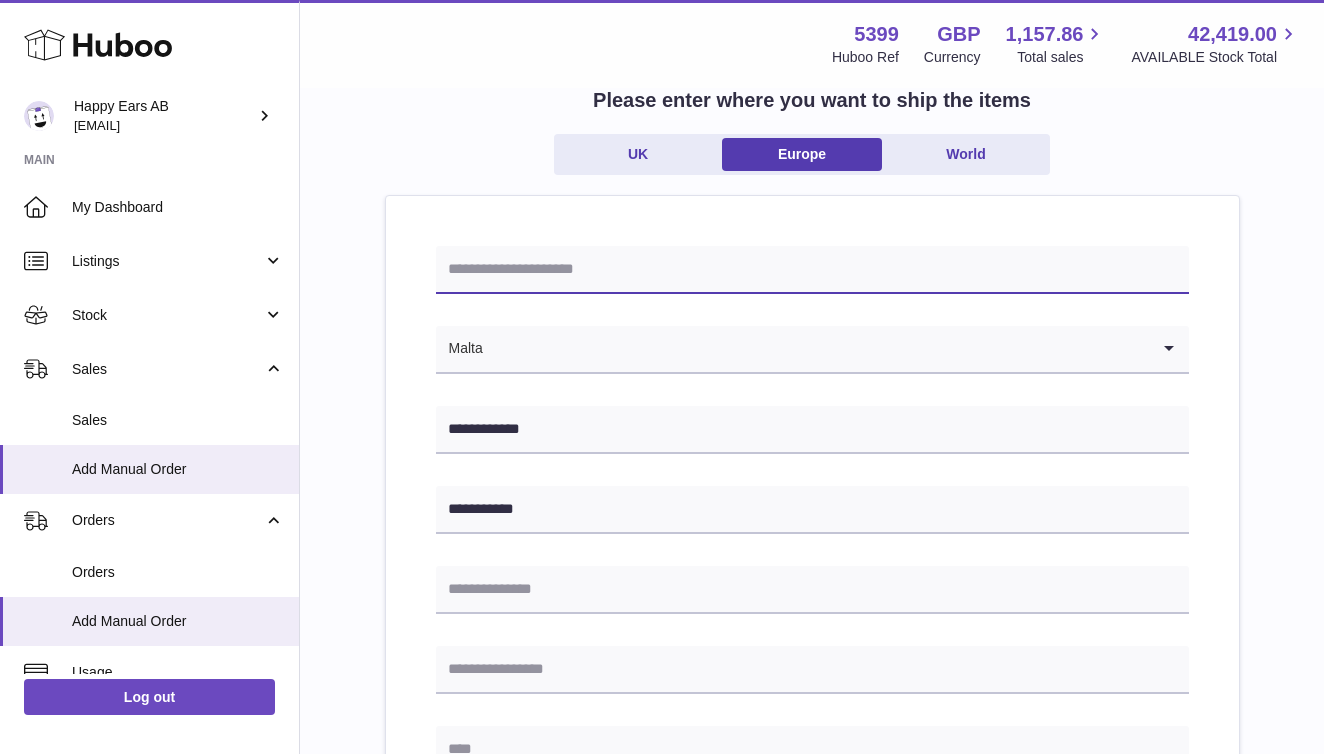 type 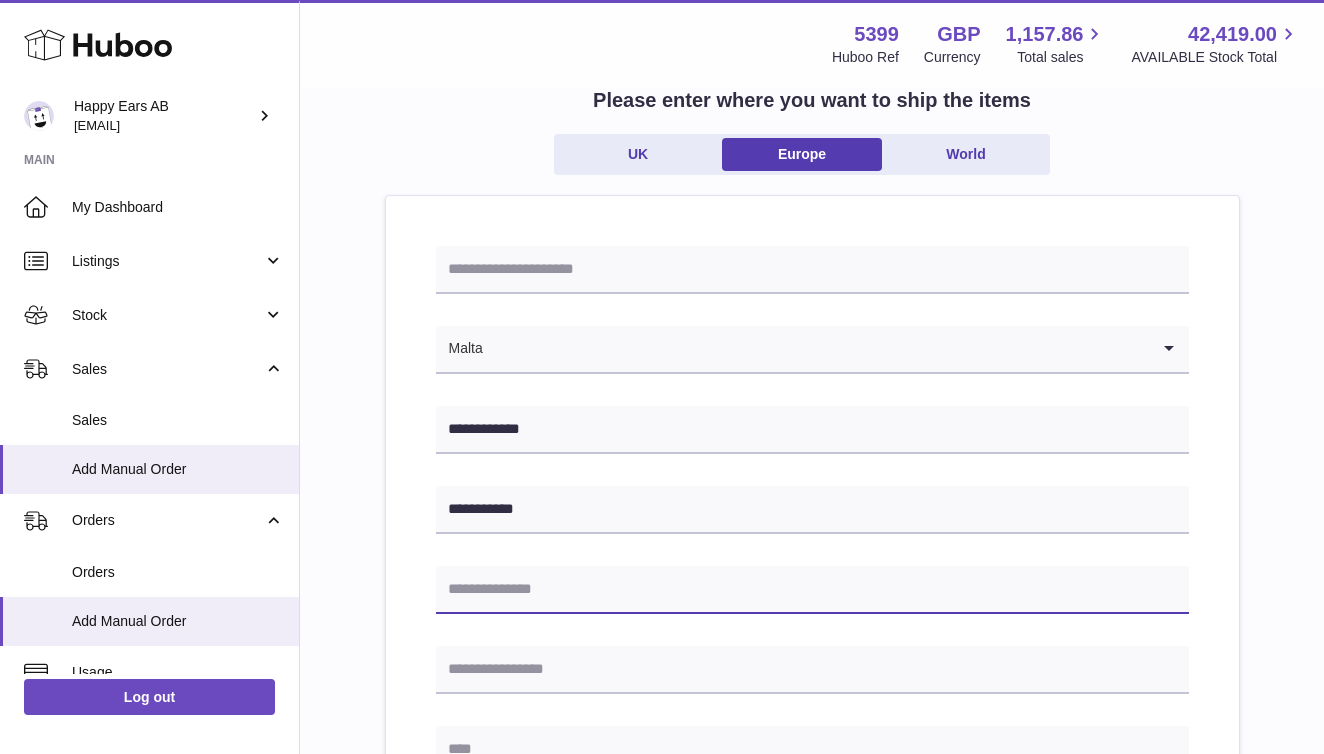 click at bounding box center (812, 590) 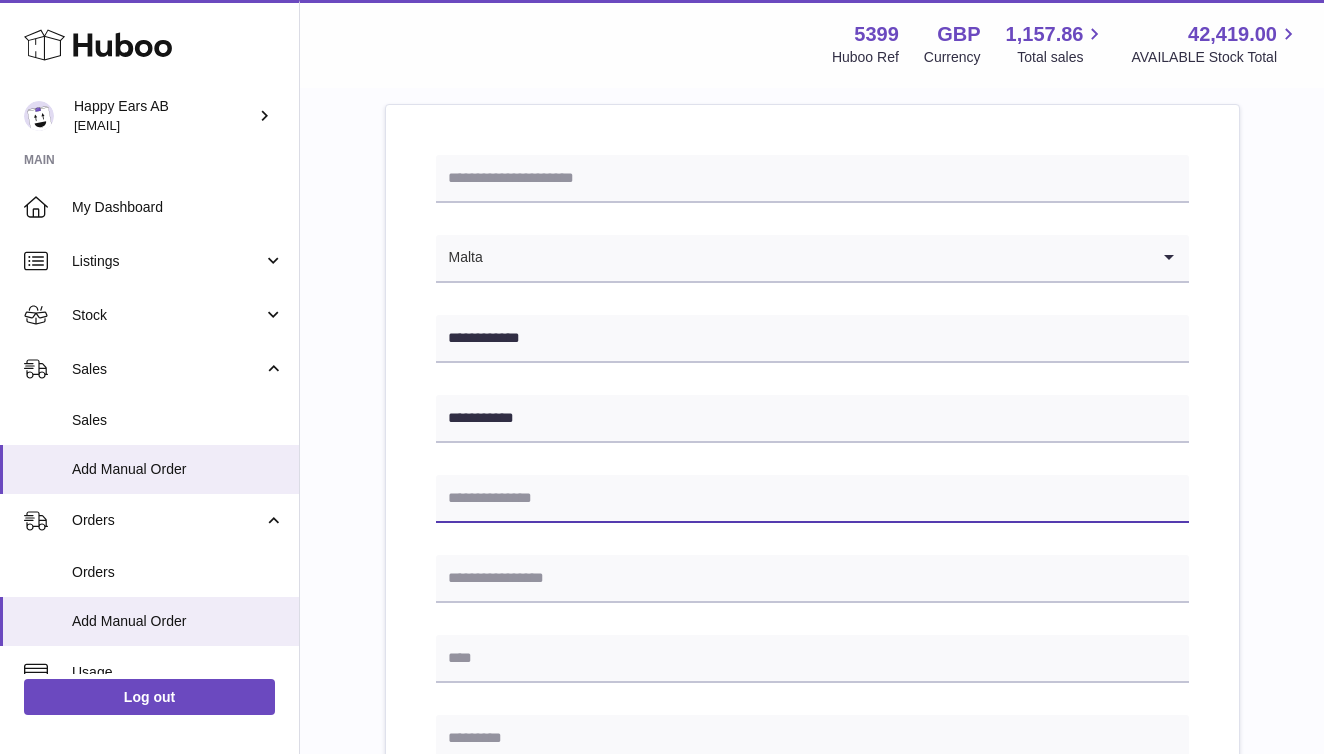 scroll, scrollTop: 229, scrollLeft: 0, axis: vertical 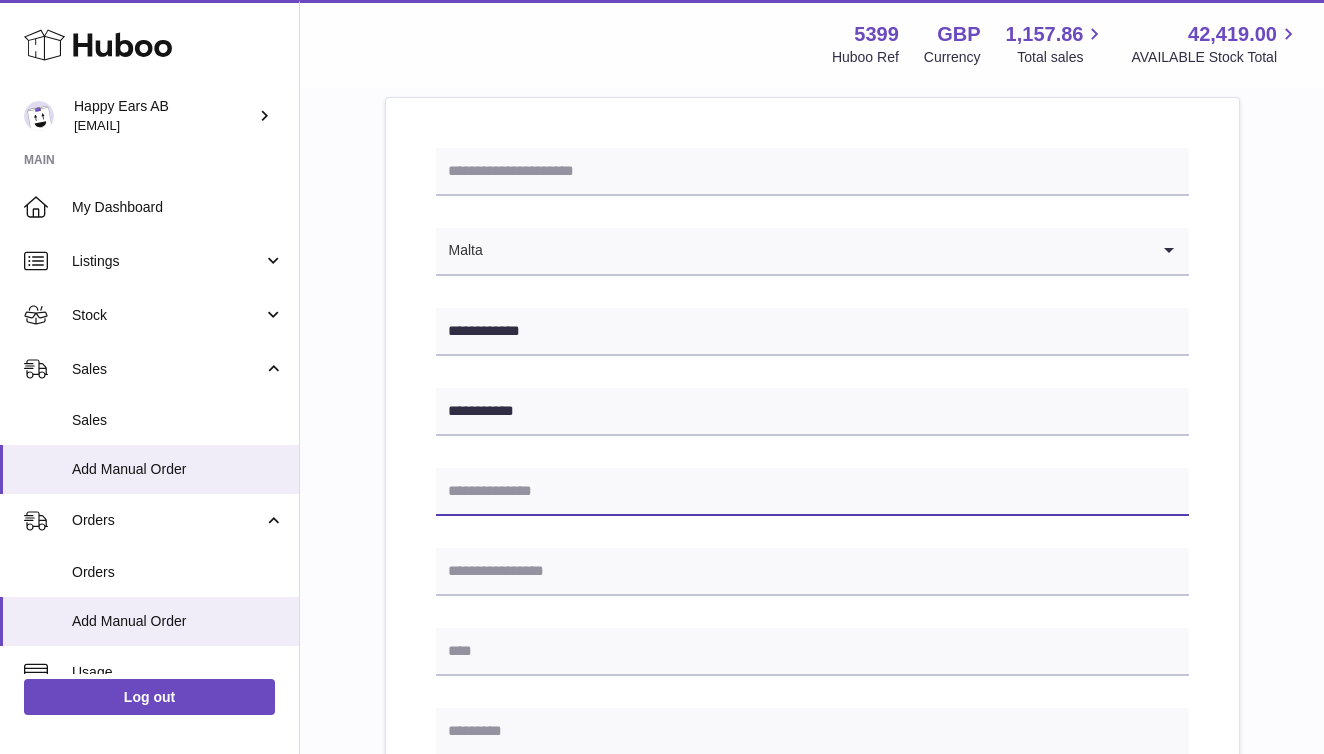 paste on "**********" 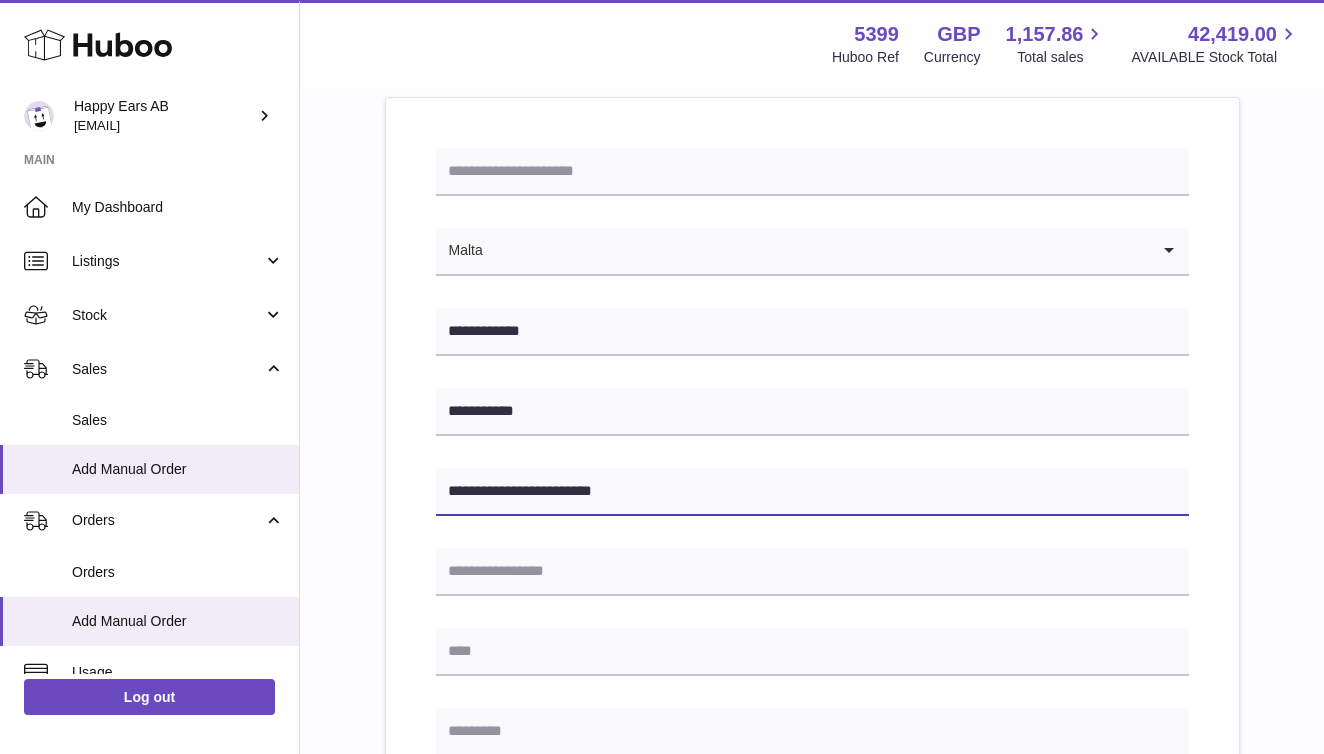 type on "**********" 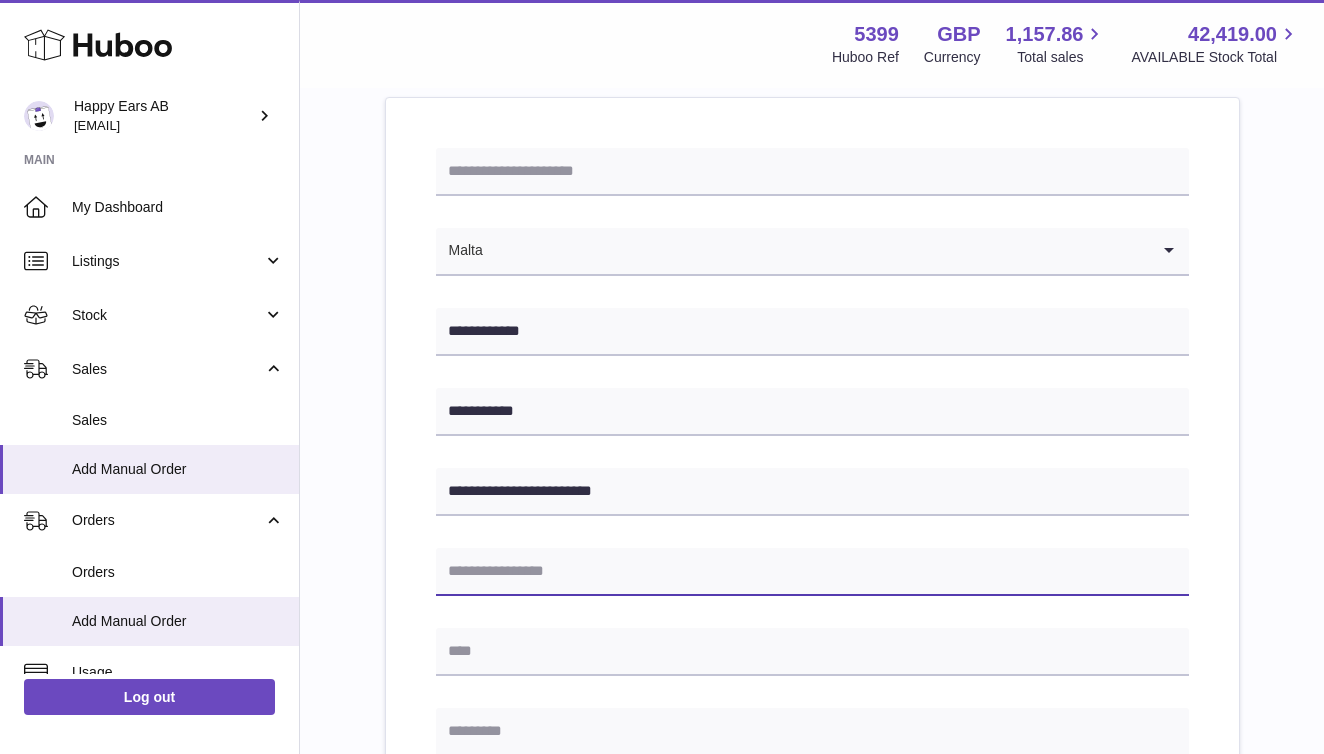 paste on "*********" 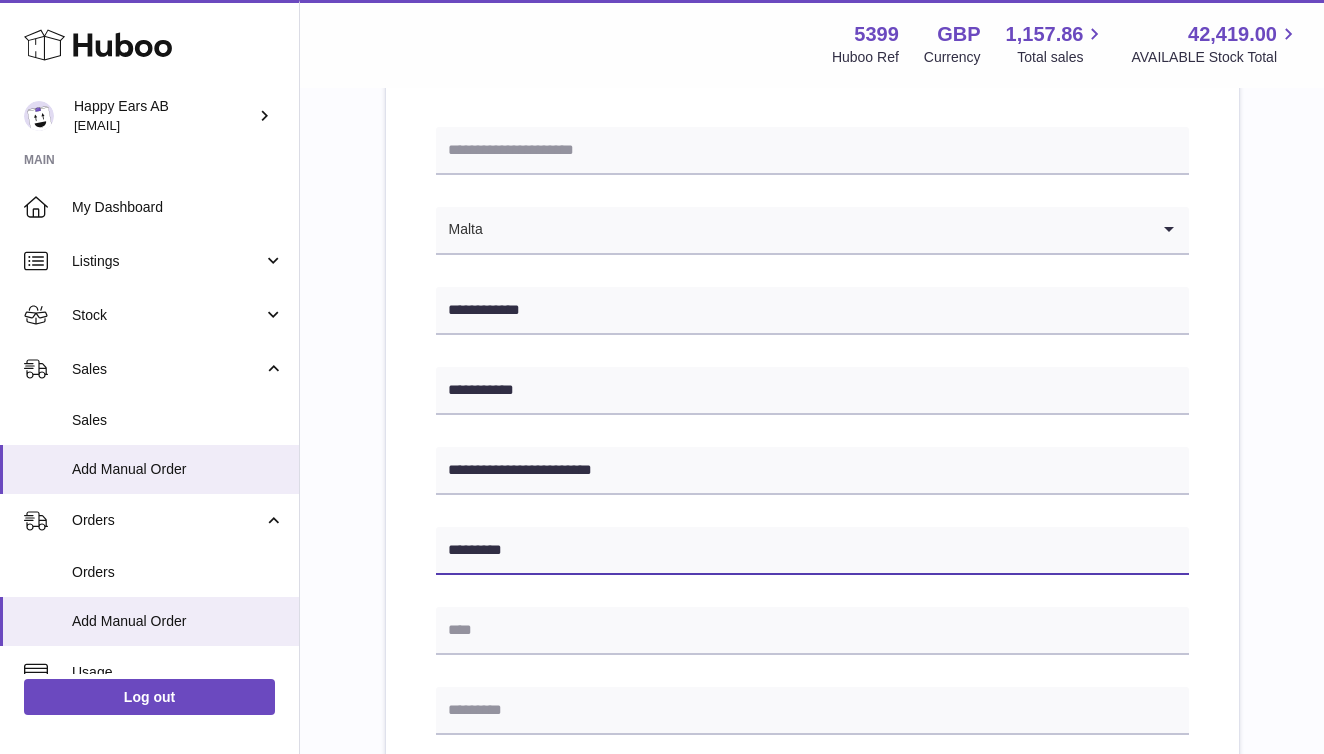 scroll, scrollTop: 252, scrollLeft: 0, axis: vertical 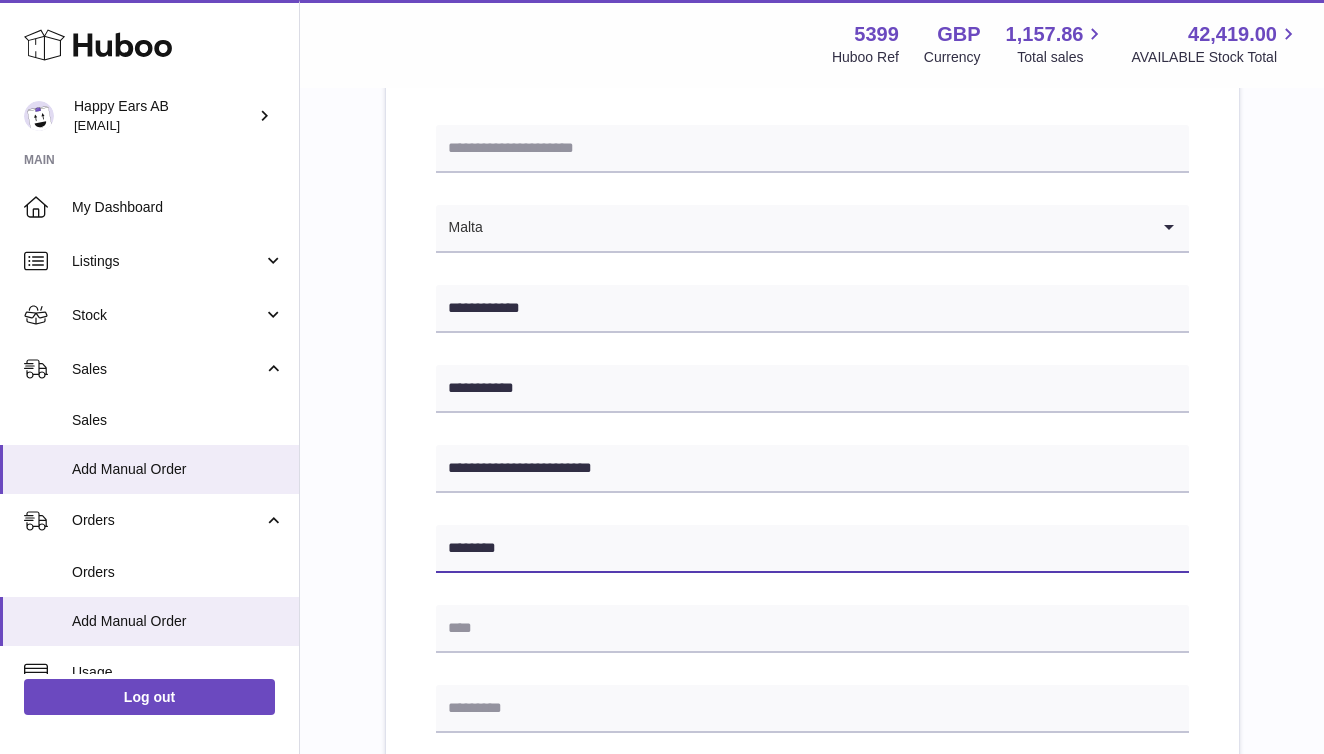 type on "********" 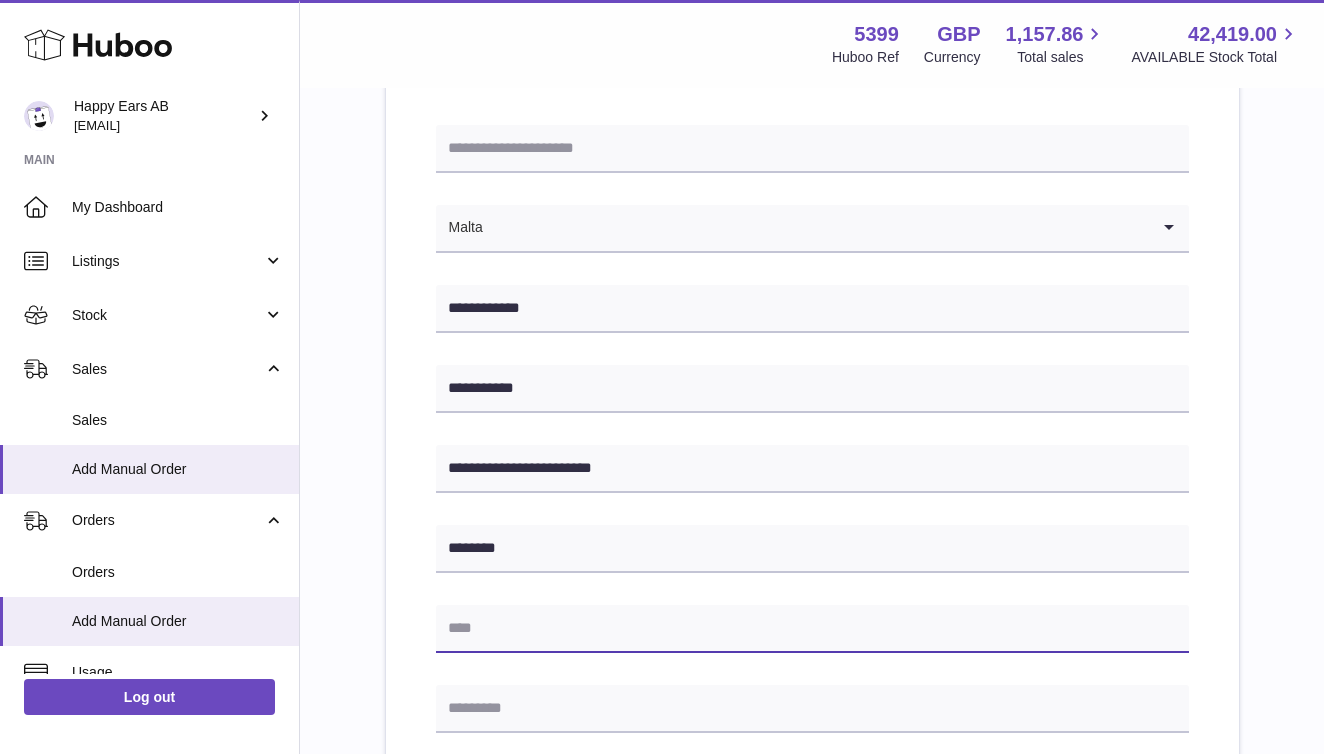 click at bounding box center (812, 629) 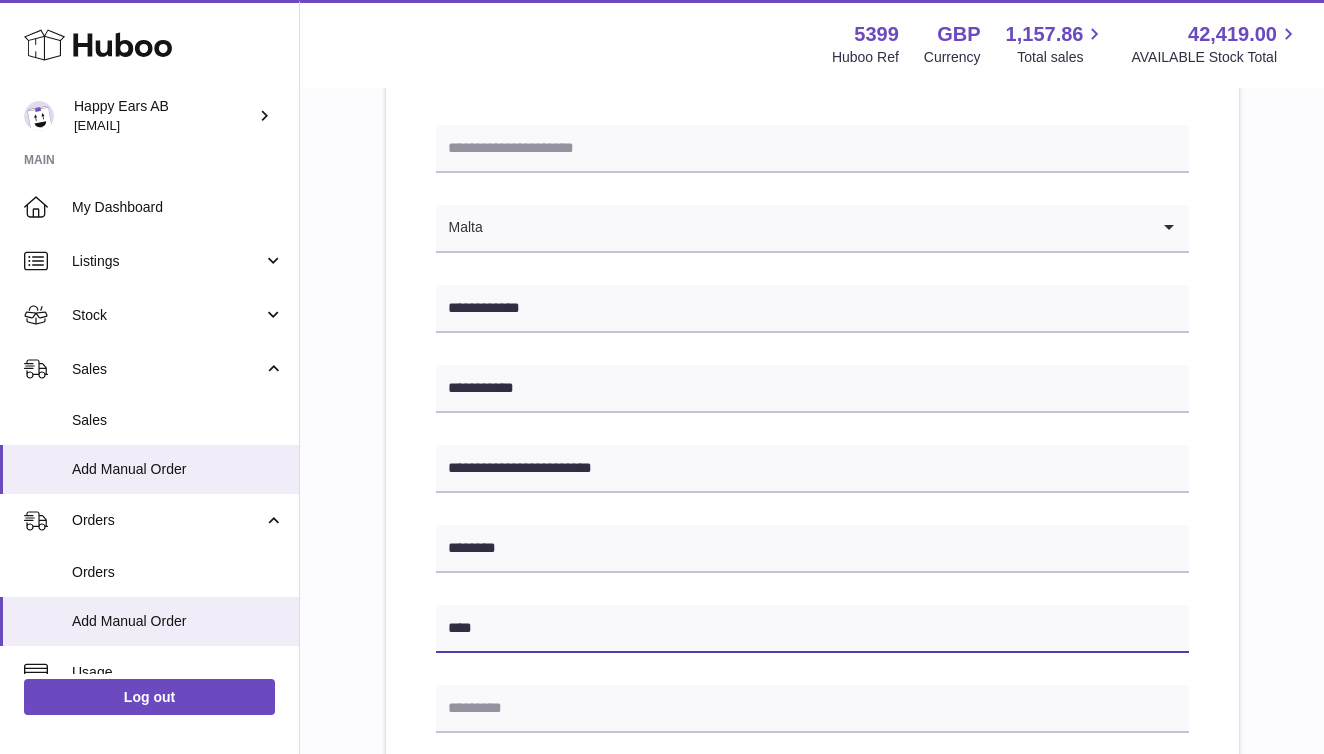 type on "*****" 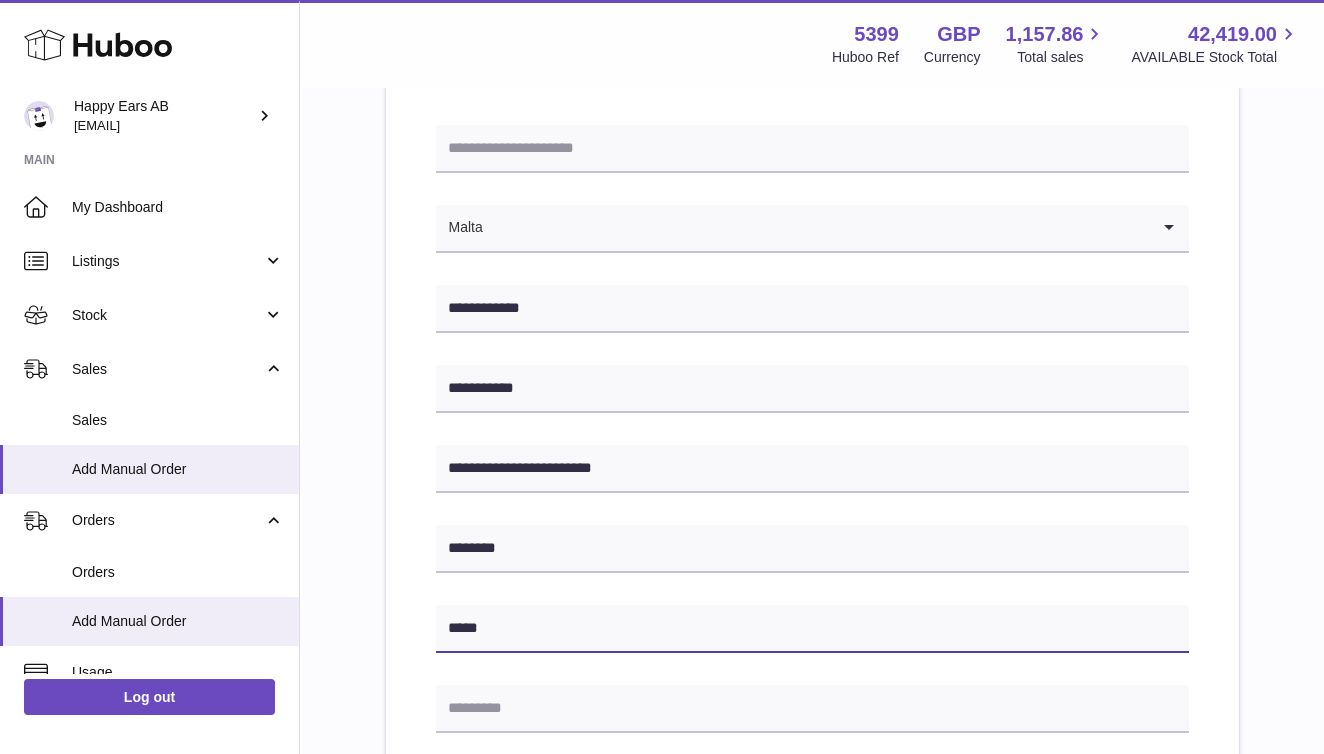 click on "*****" at bounding box center [812, 629] 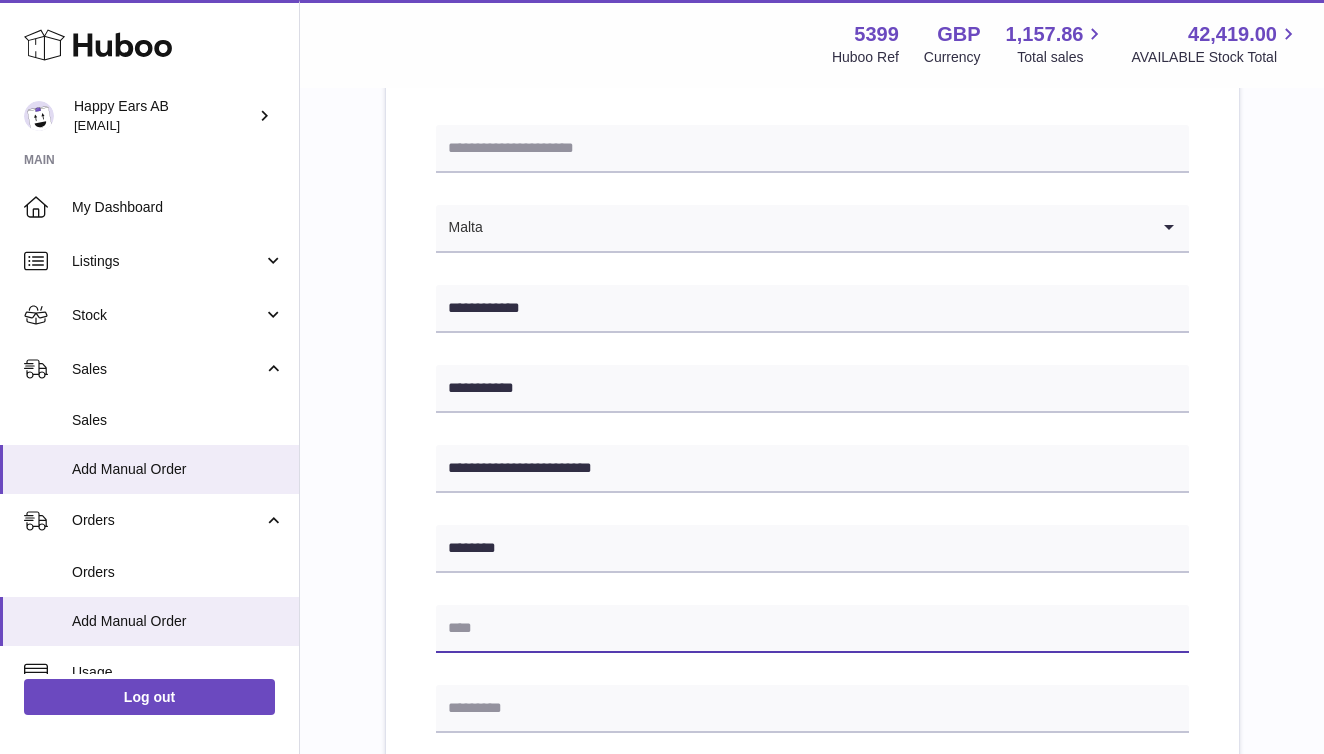 paste on "*********" 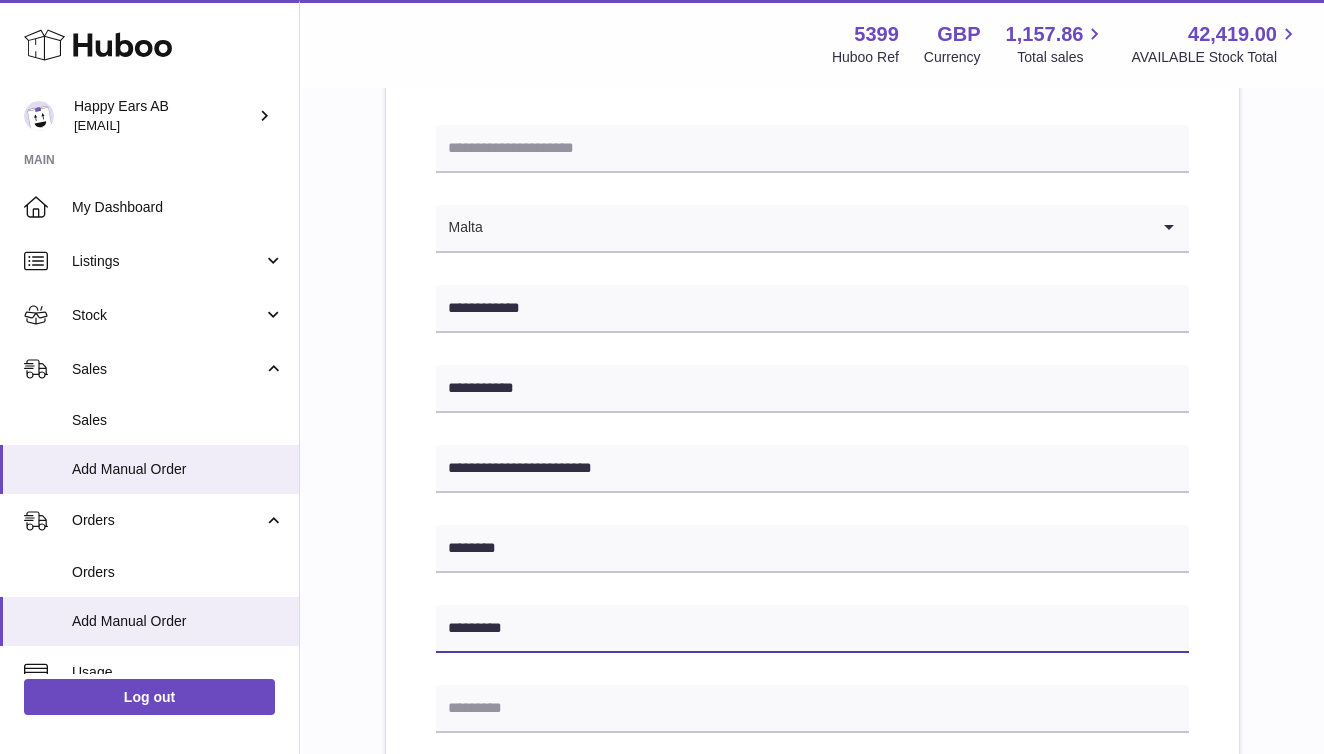 type on "*********" 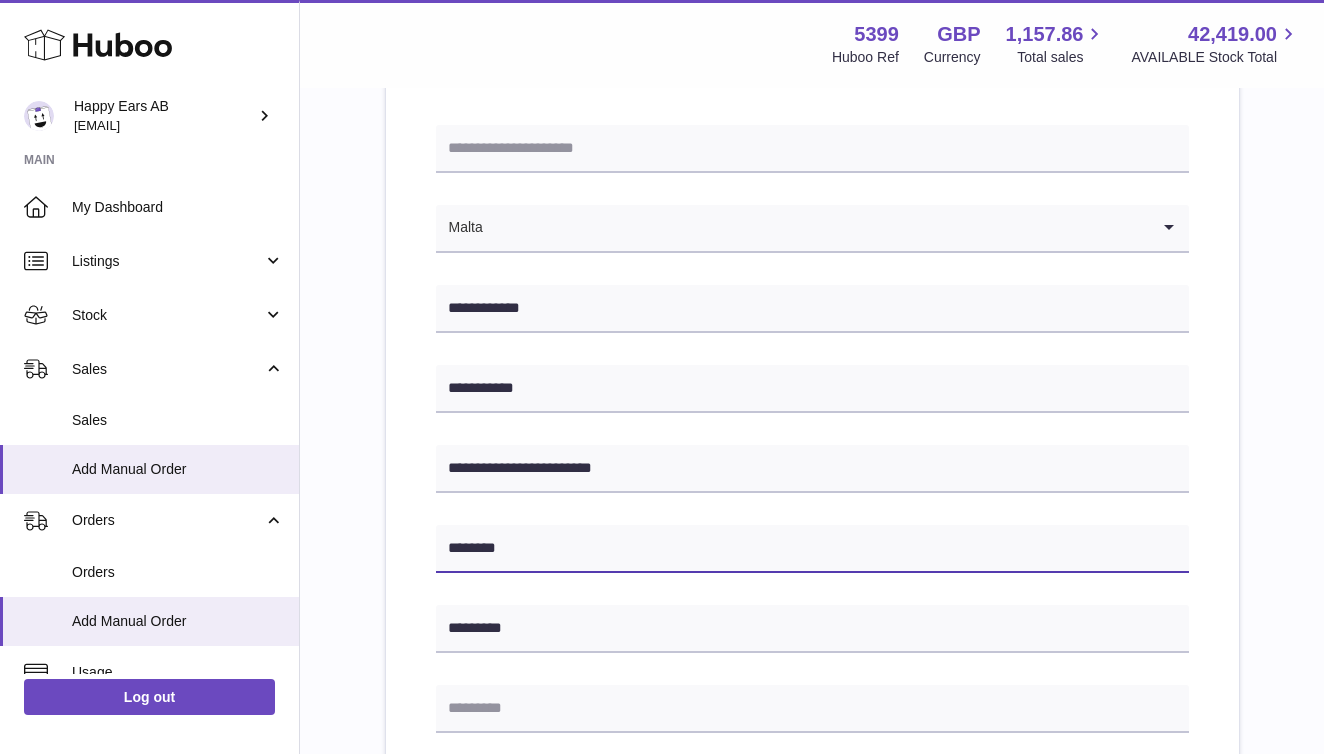 click on "********" at bounding box center (812, 549) 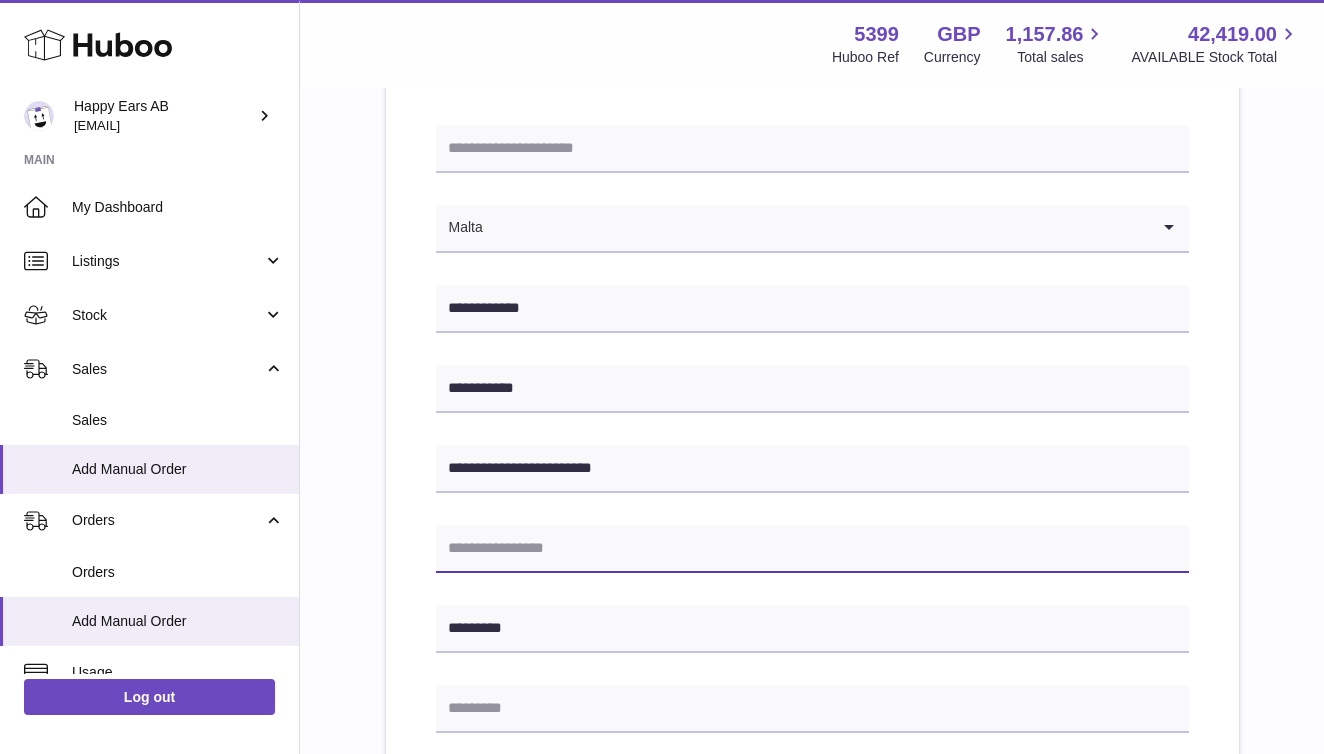type 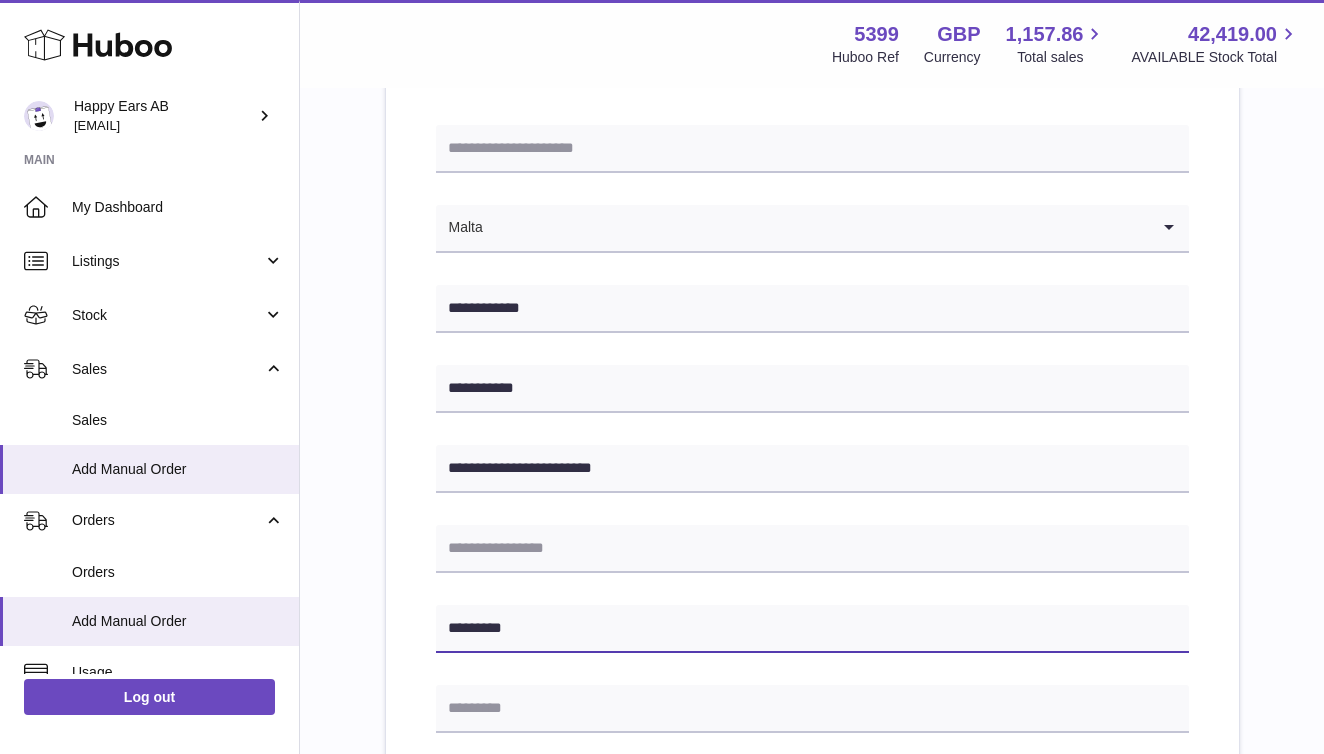 click on "*********" at bounding box center [812, 629] 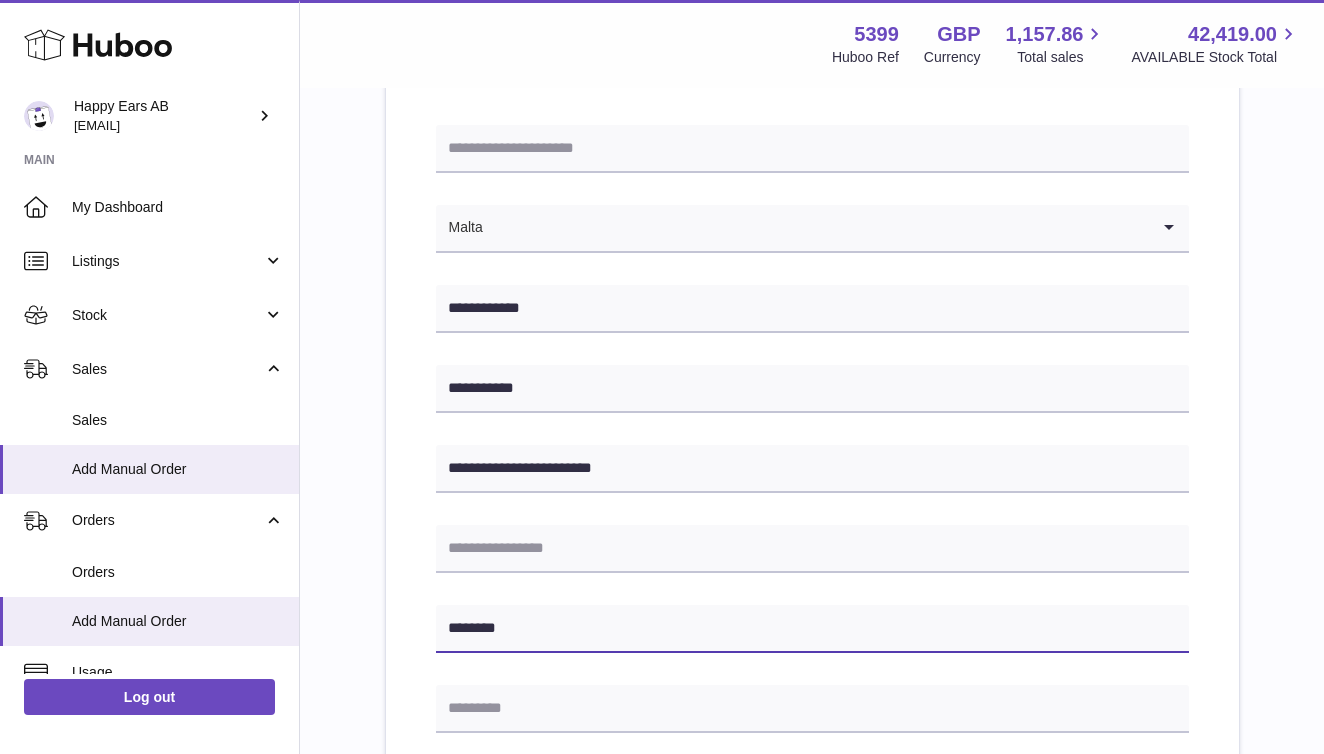 type on "********" 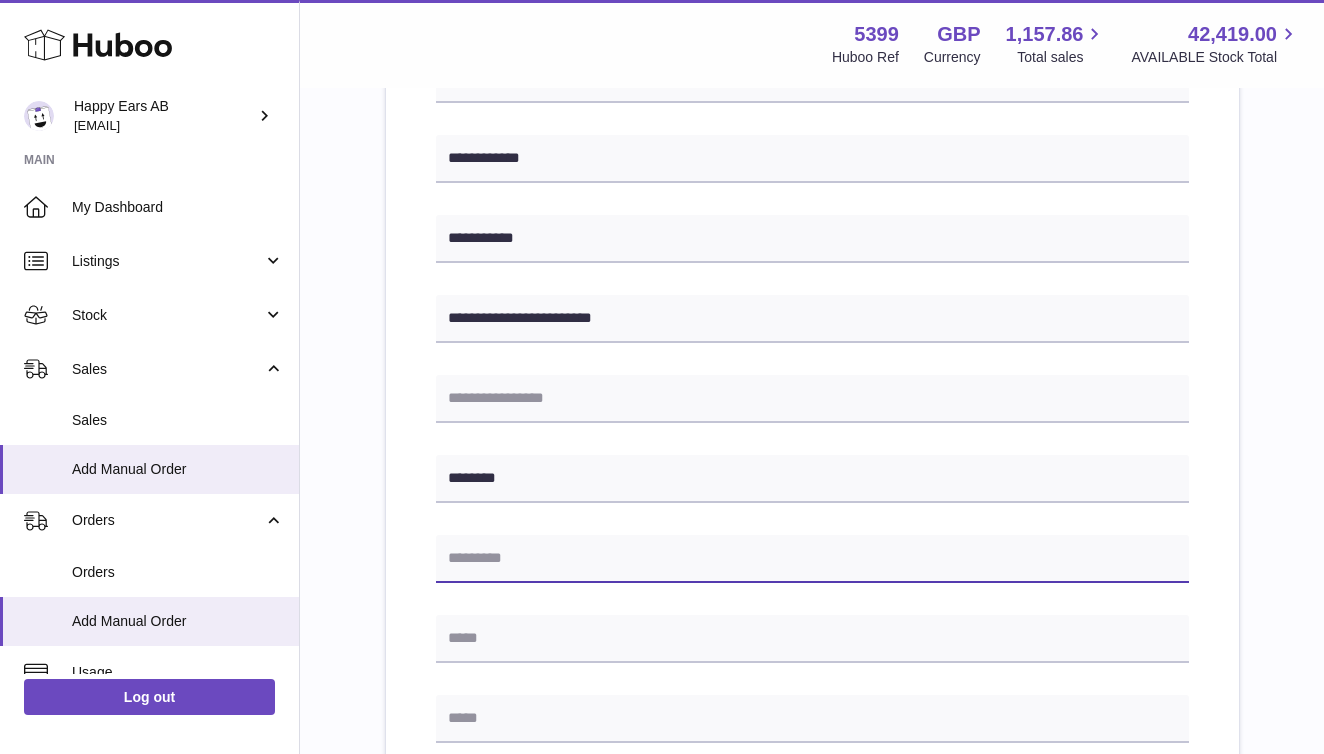 scroll, scrollTop: 404, scrollLeft: 0, axis: vertical 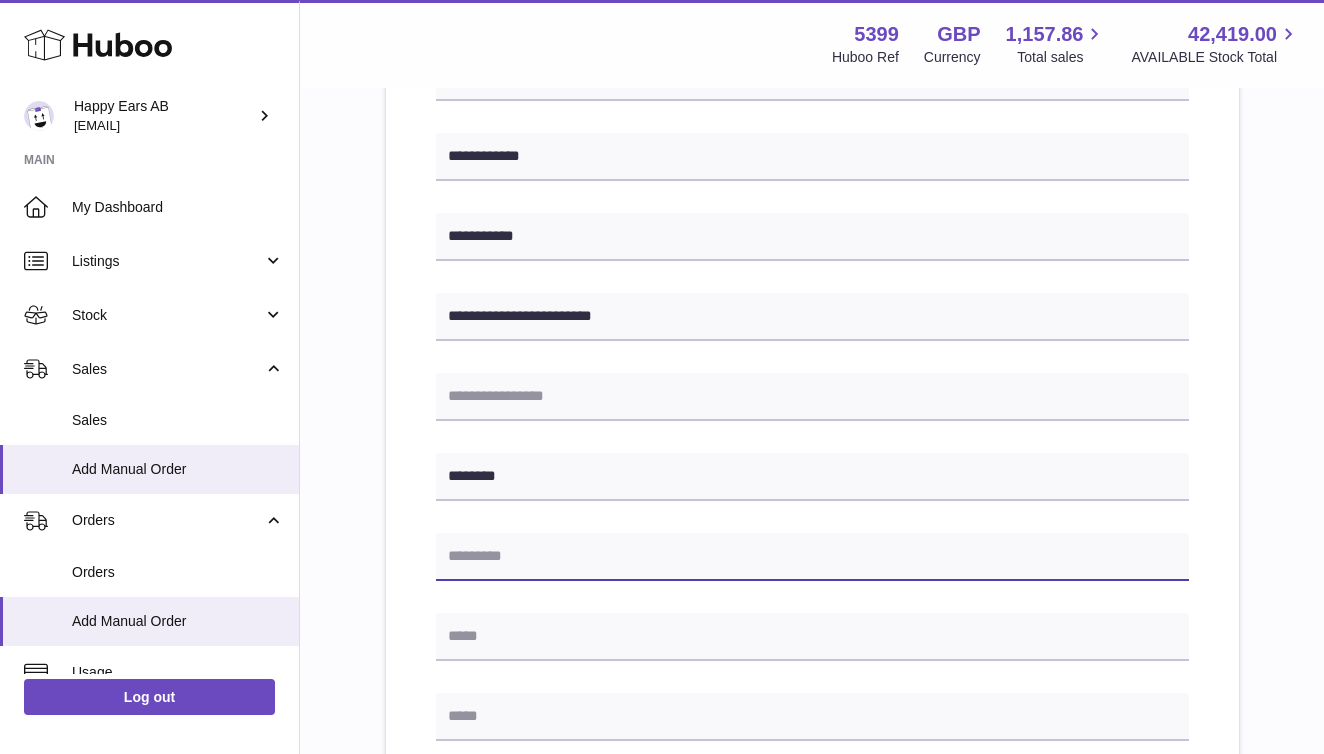 paste on "********" 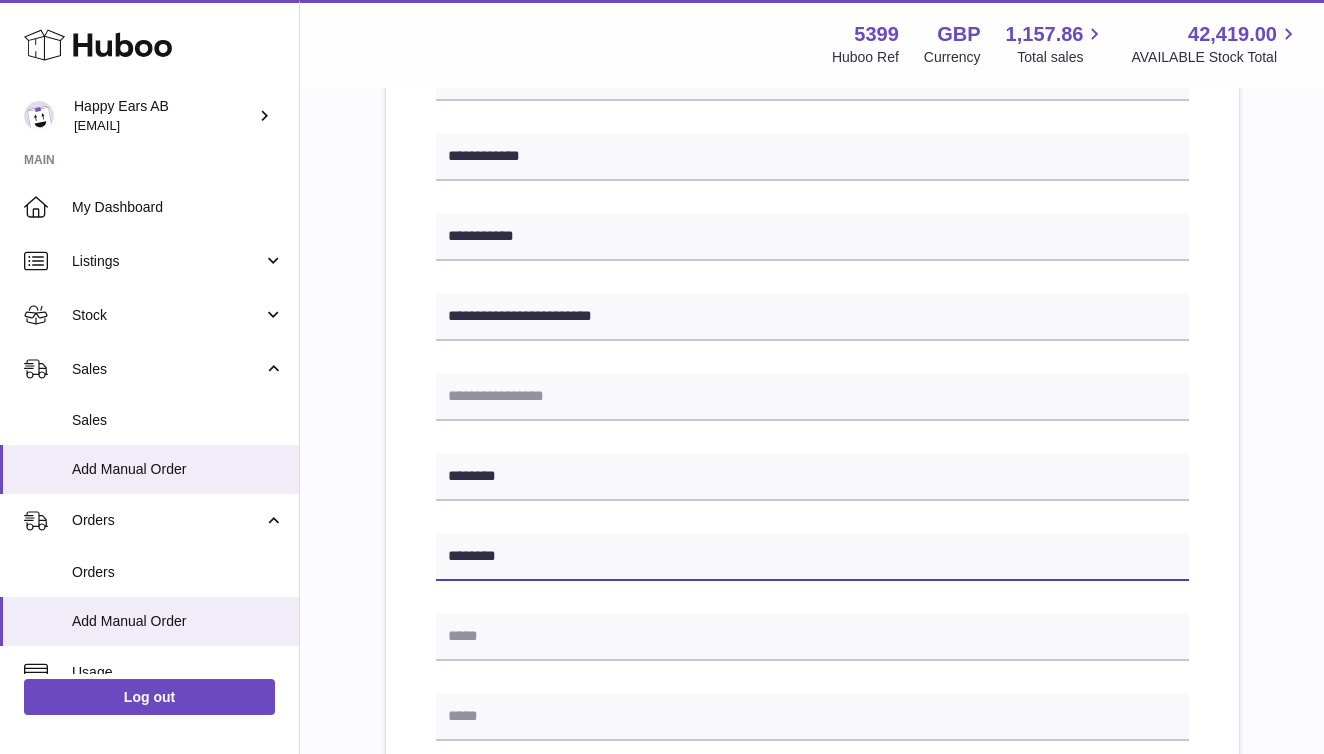 type on "********" 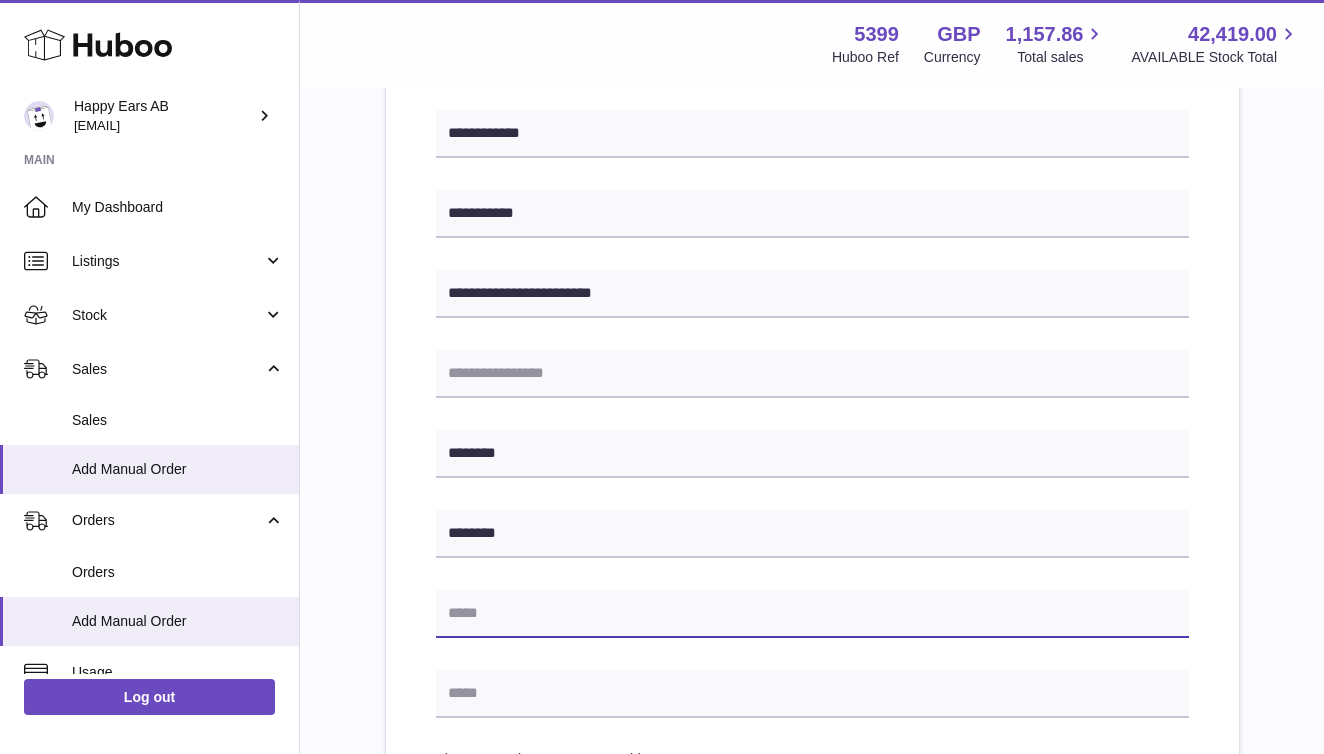 scroll, scrollTop: 435, scrollLeft: 0, axis: vertical 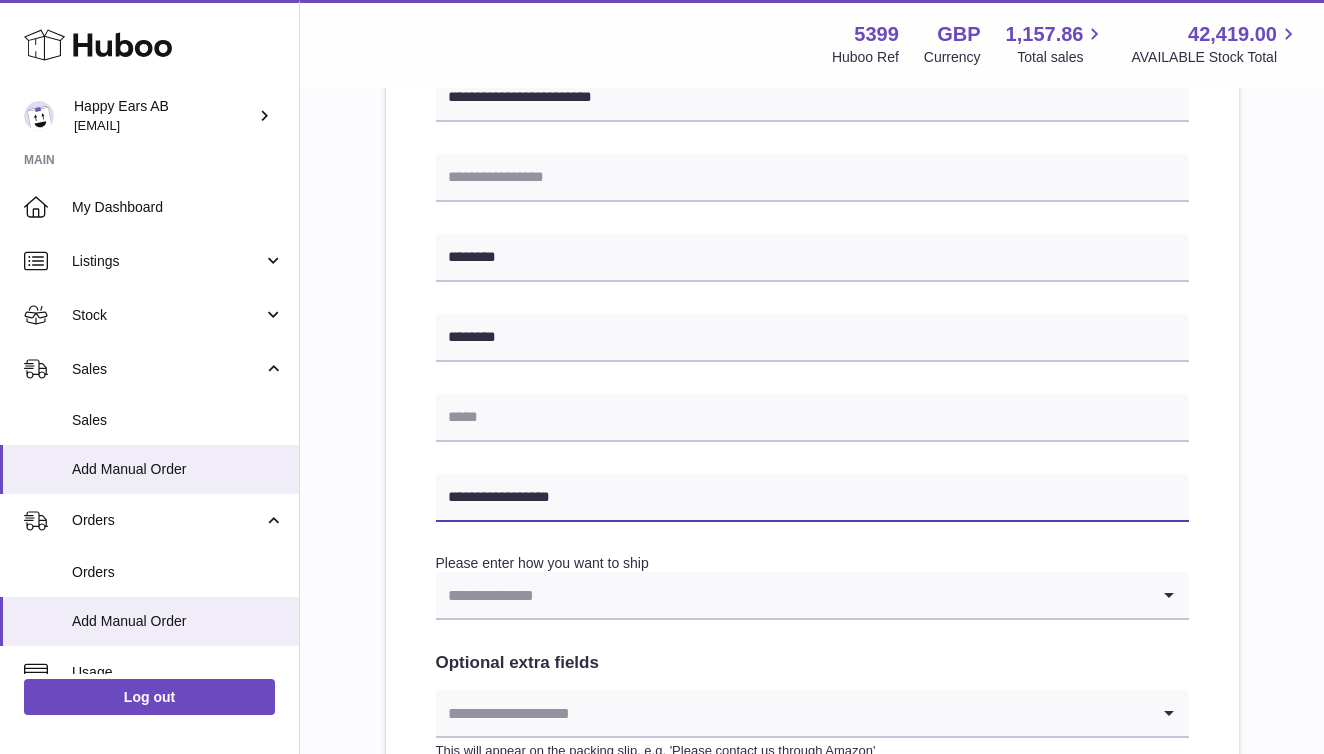 type on "**********" 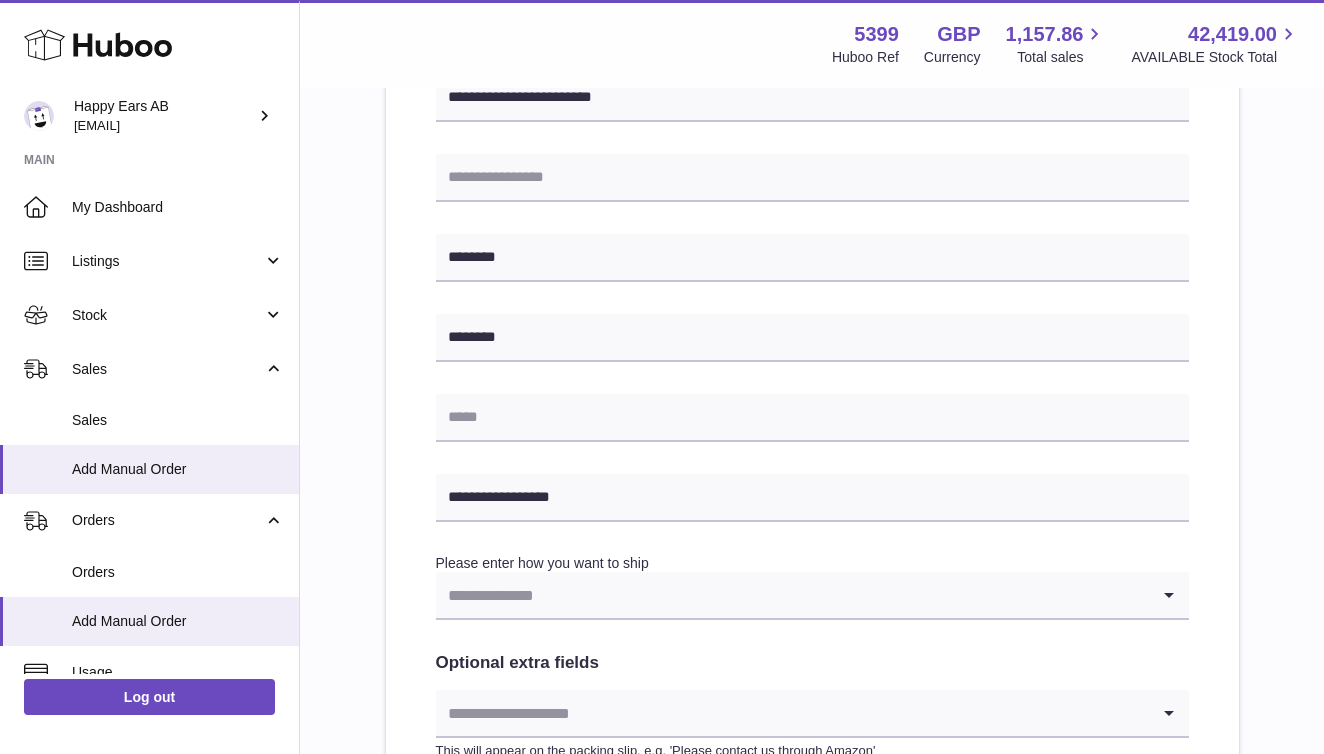 click at bounding box center (792, 595) 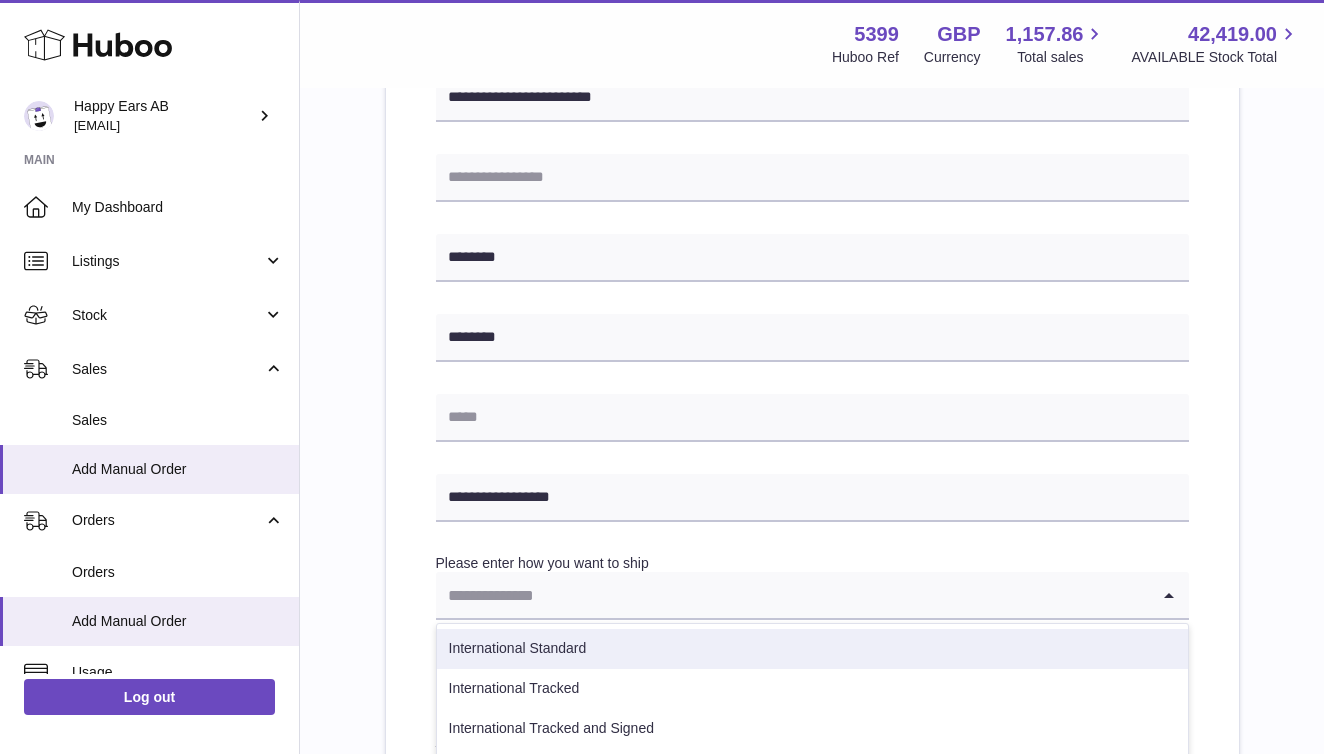 click on "International Standard" at bounding box center (812, 649) 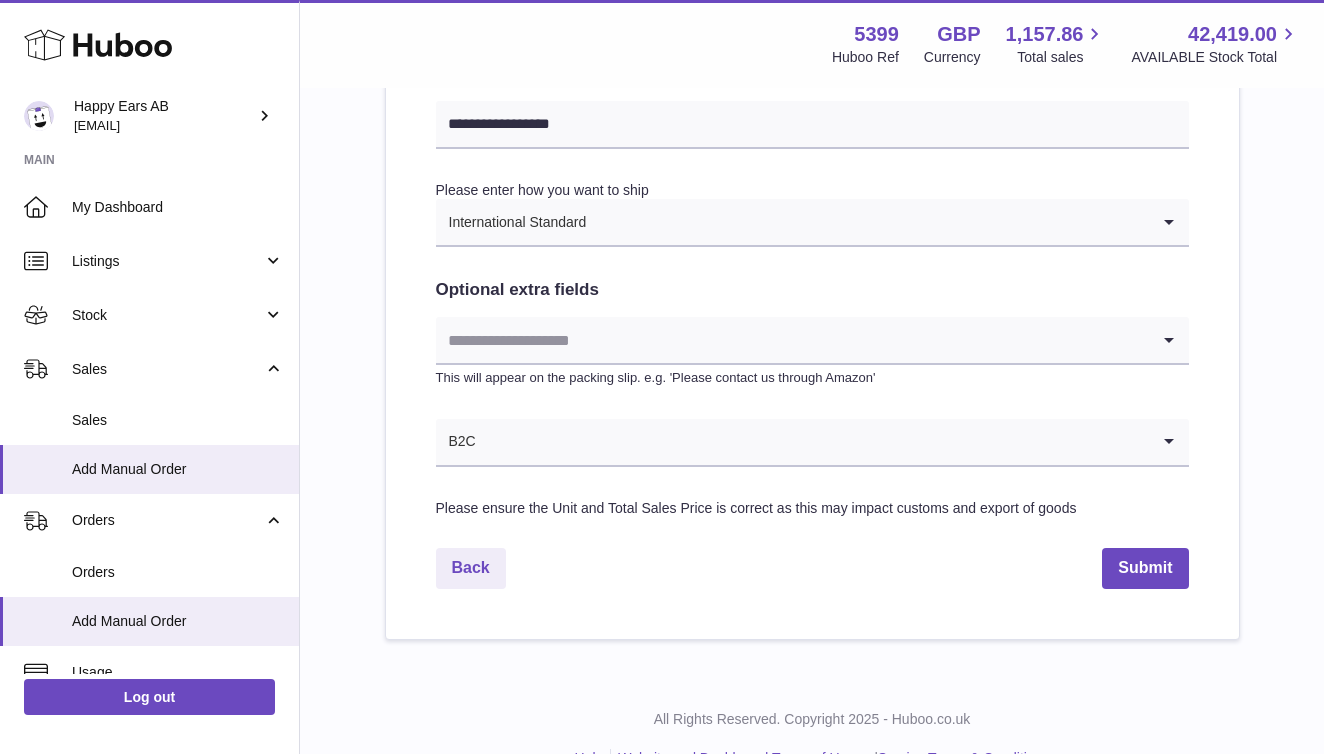 scroll, scrollTop: 1032, scrollLeft: 0, axis: vertical 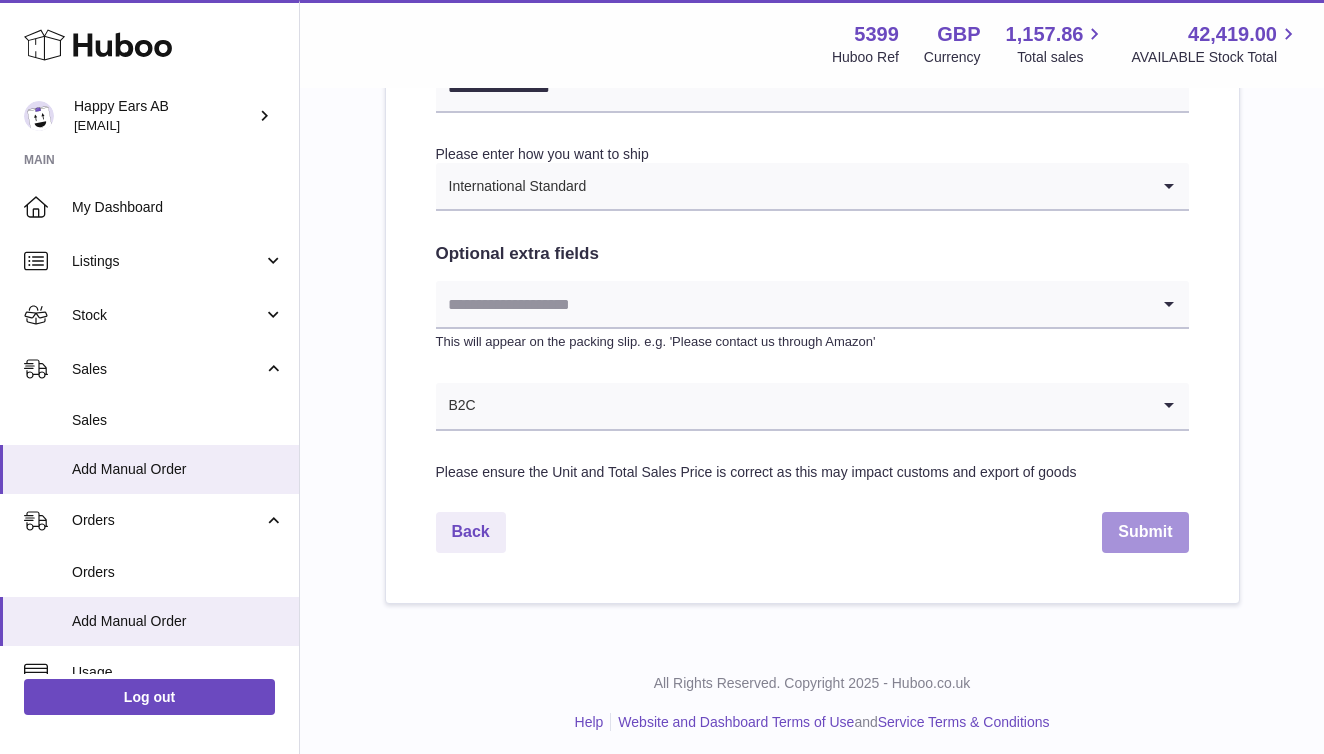 click on "Submit" at bounding box center (1145, 532) 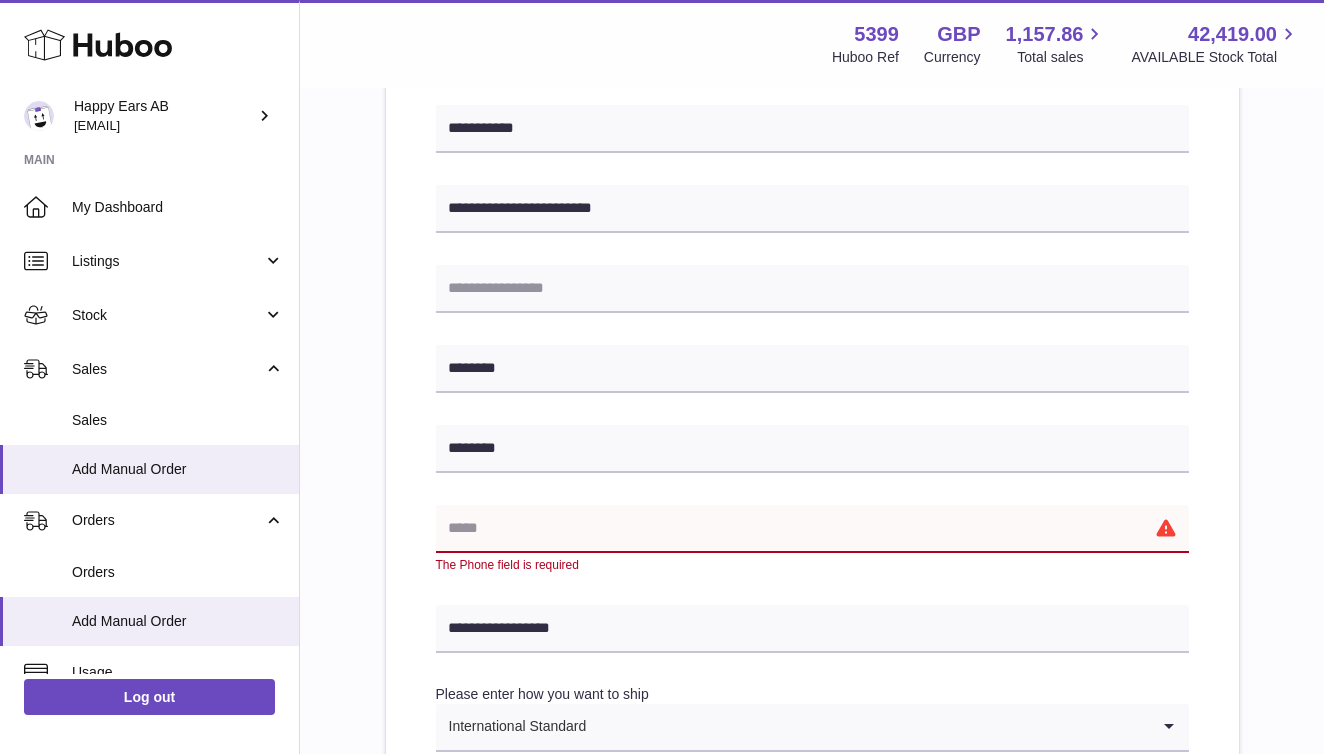 scroll, scrollTop: 493, scrollLeft: 0, axis: vertical 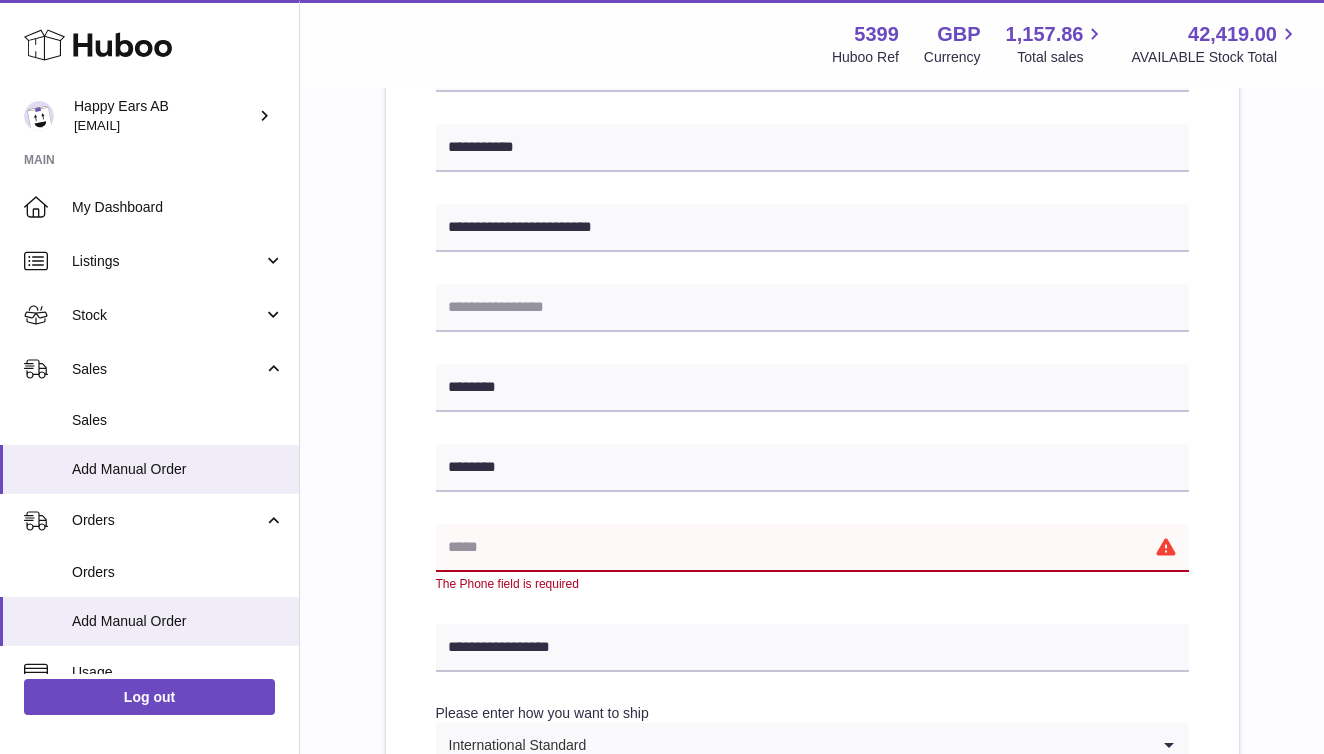 click at bounding box center [812, 548] 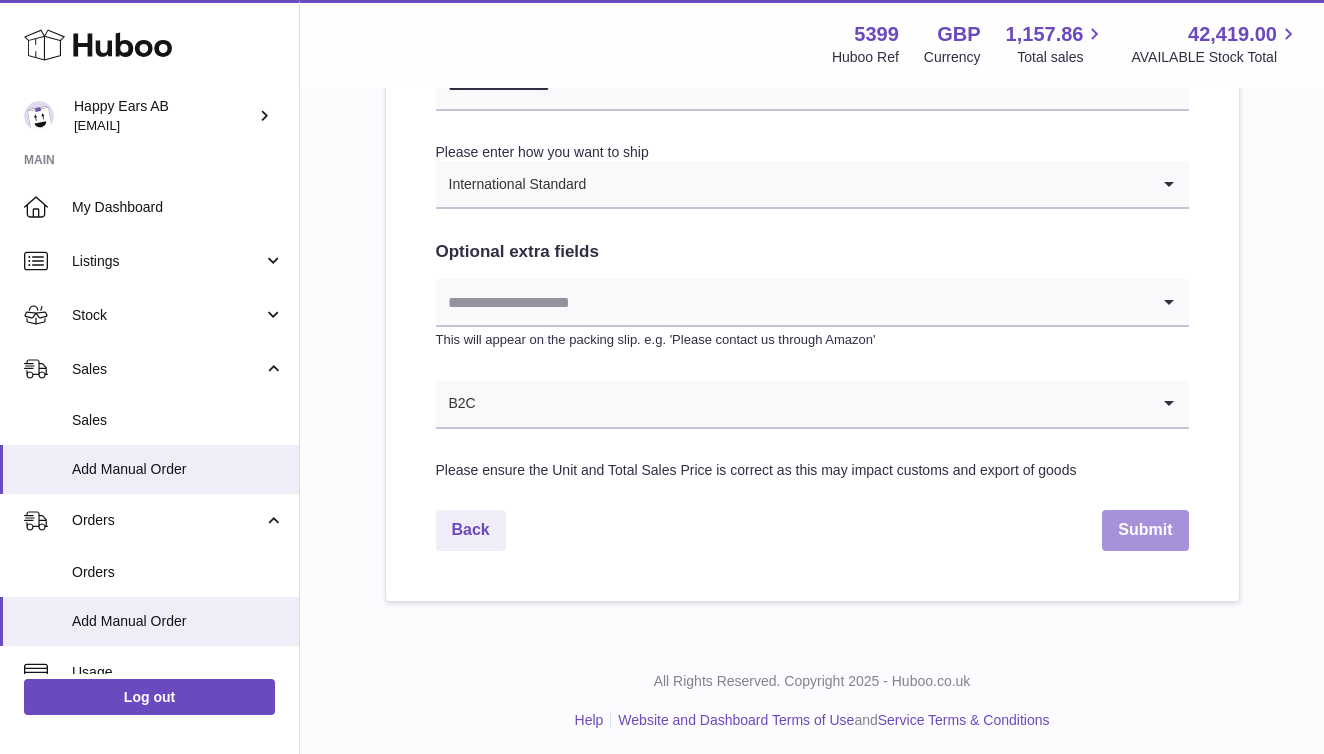type on "*" 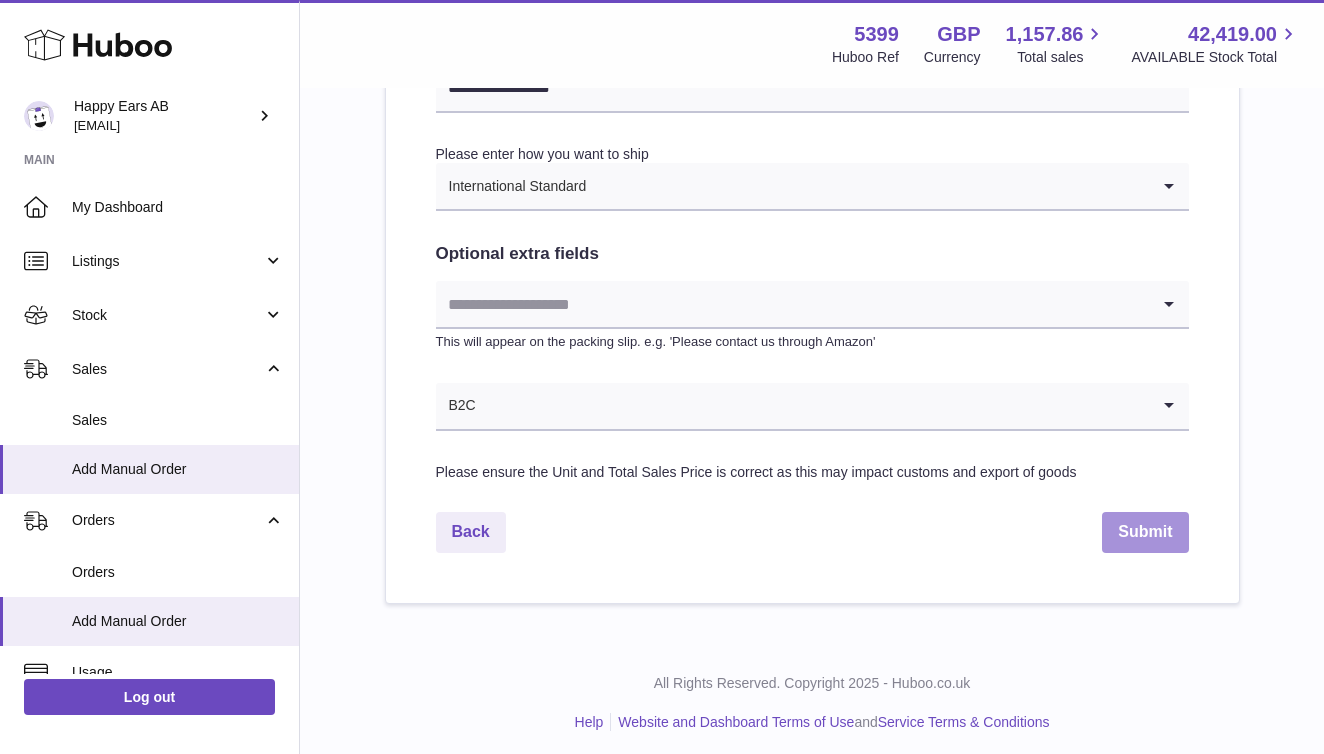 click on "Submit" at bounding box center (1145, 532) 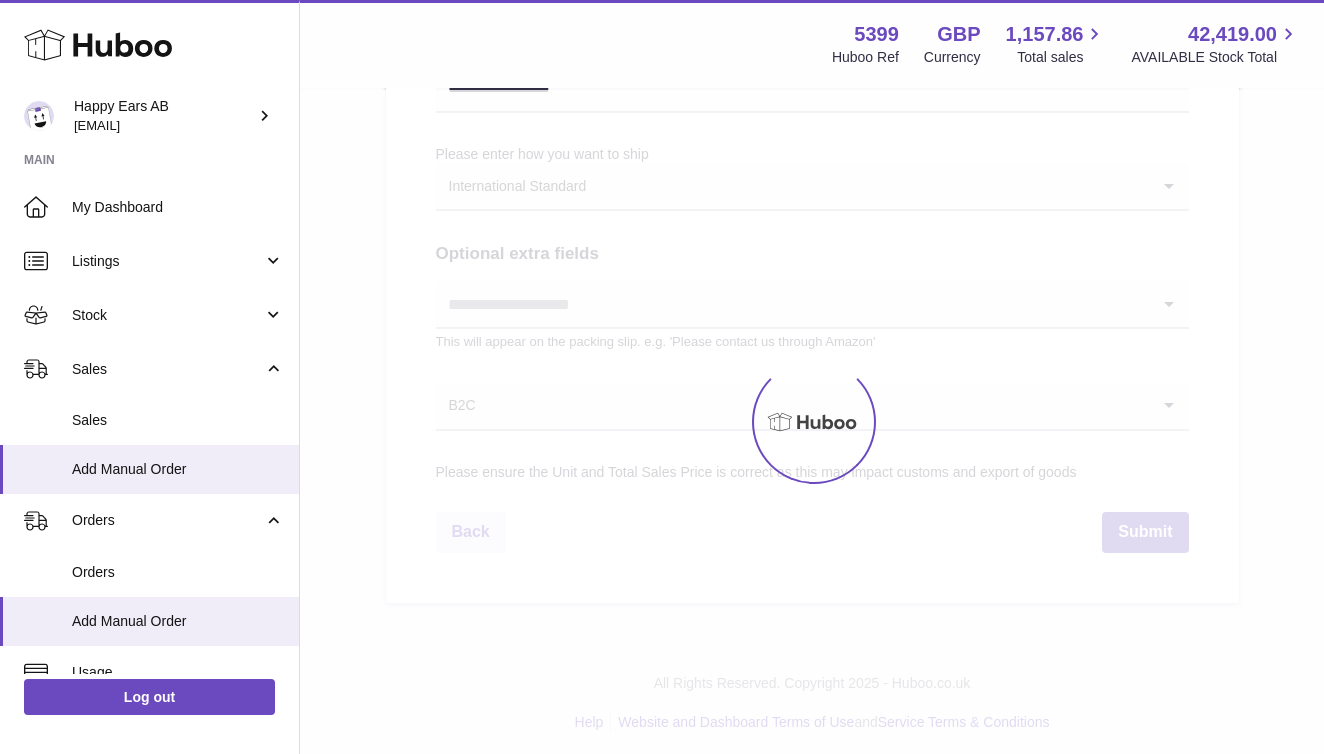 scroll, scrollTop: 0, scrollLeft: 0, axis: both 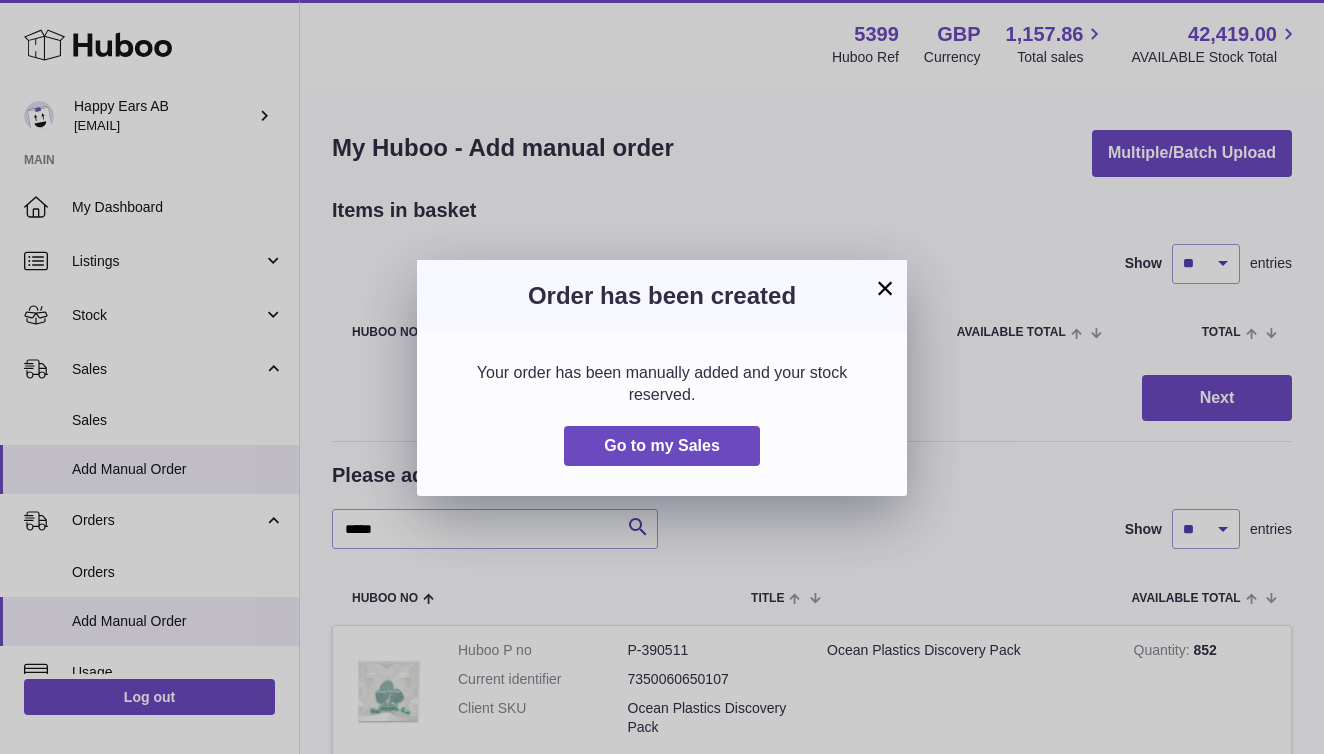 click on "×" at bounding box center (885, 288) 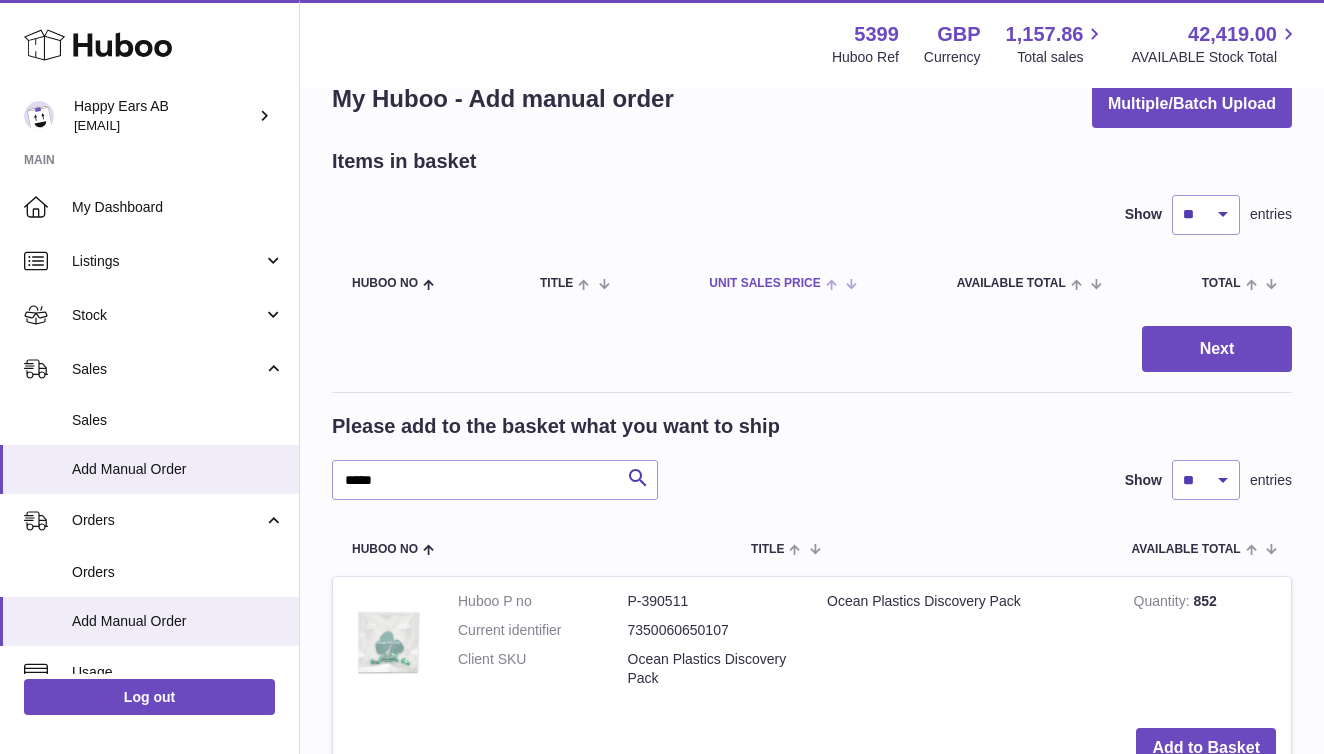 scroll, scrollTop: 73, scrollLeft: 0, axis: vertical 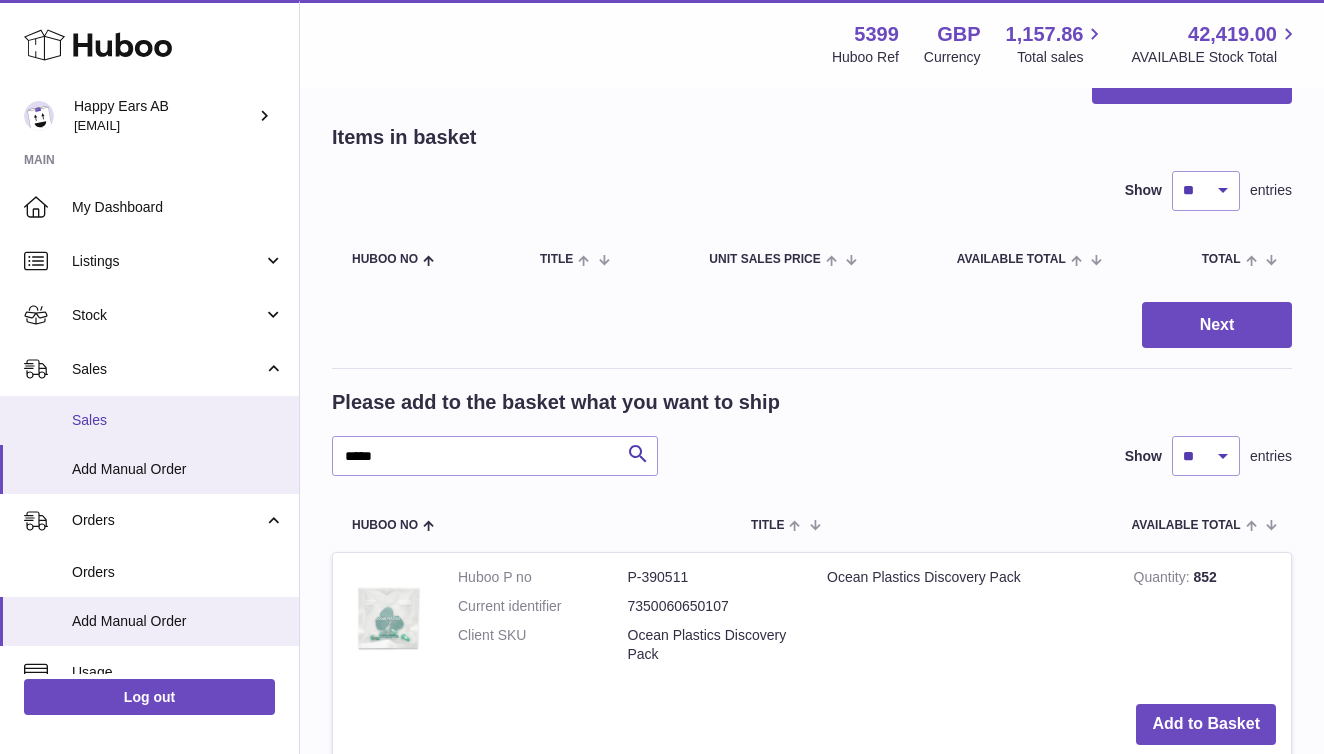 click on "Sales" at bounding box center [149, 420] 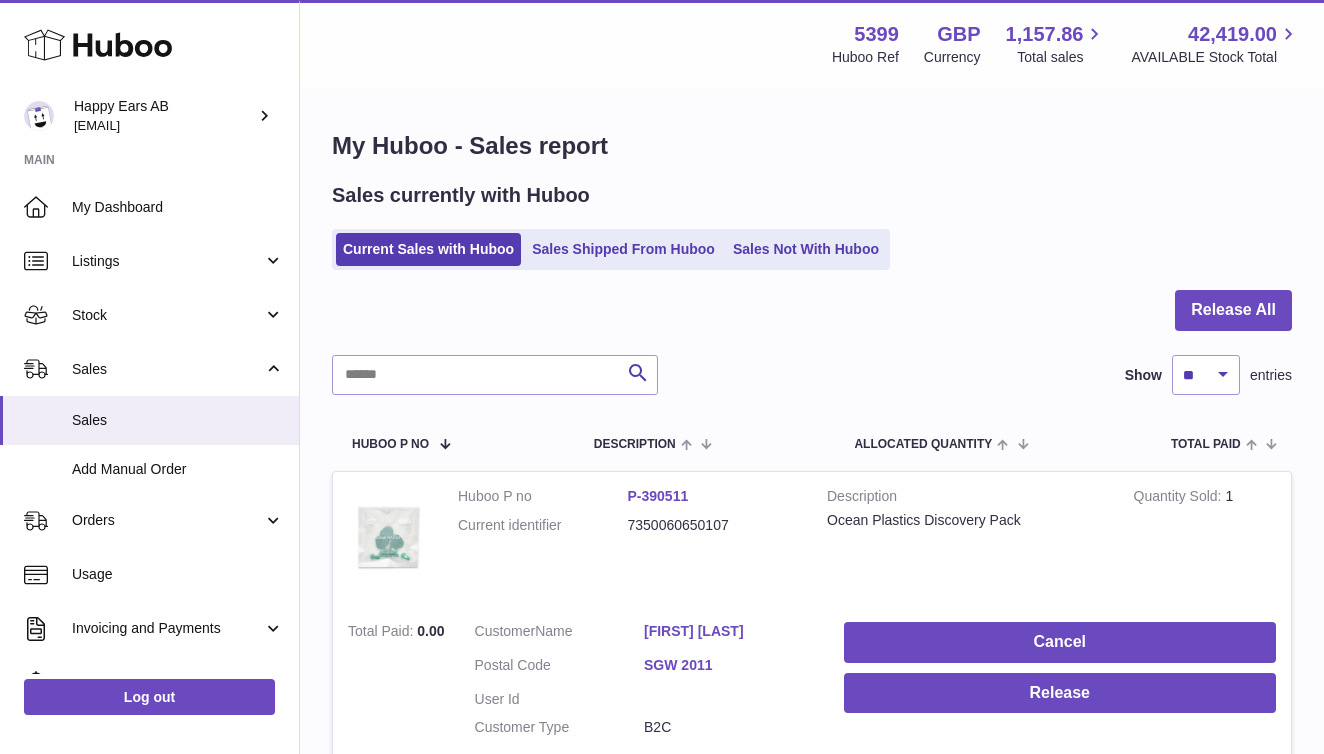 scroll, scrollTop: 0, scrollLeft: 0, axis: both 